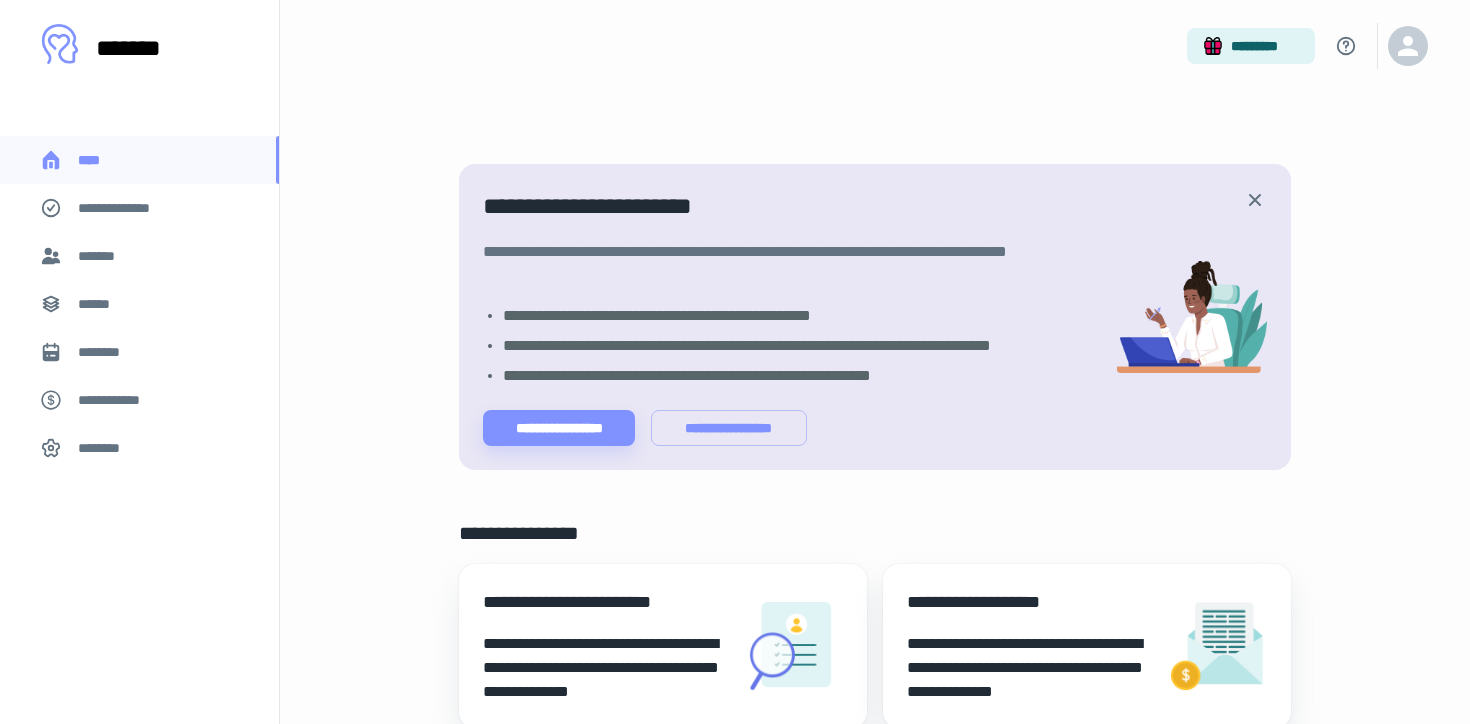 scroll, scrollTop: 0, scrollLeft: 0, axis: both 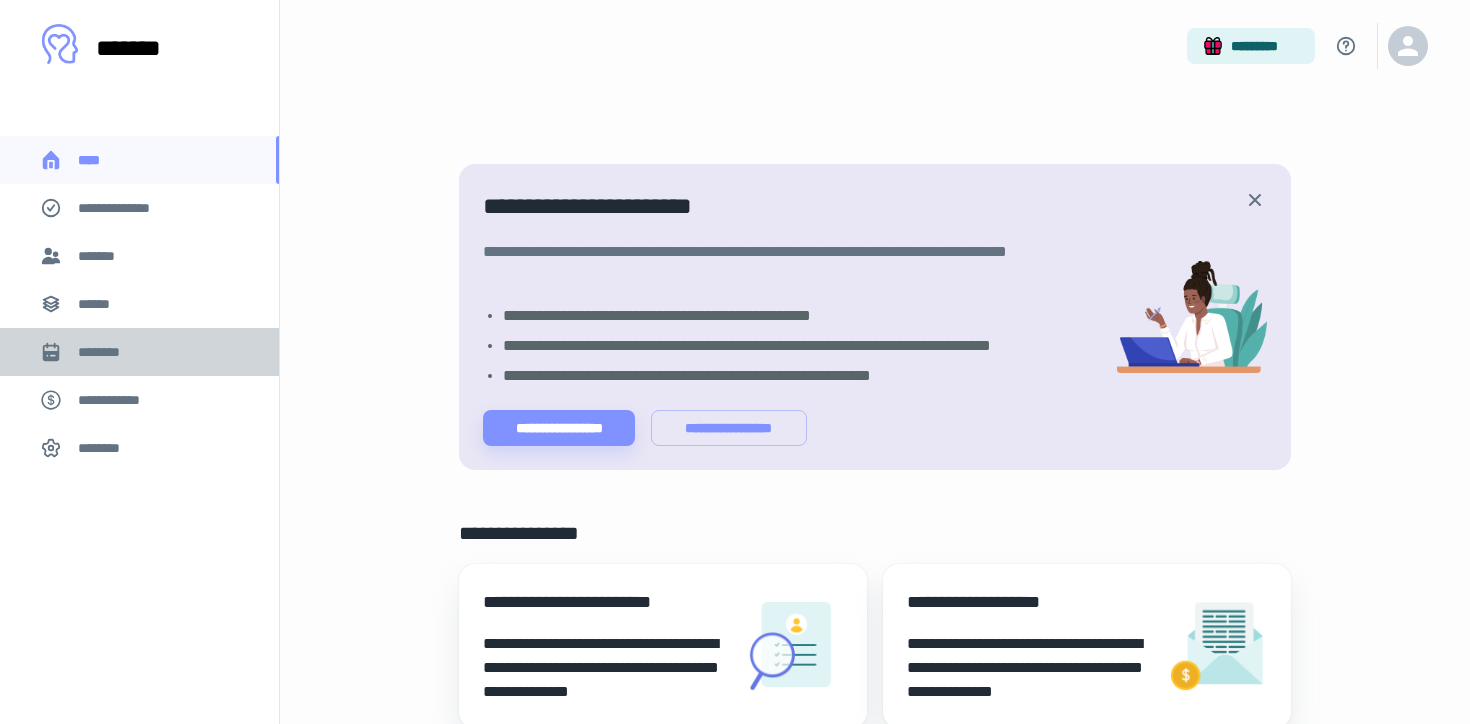 click on "********" at bounding box center [107, 352] 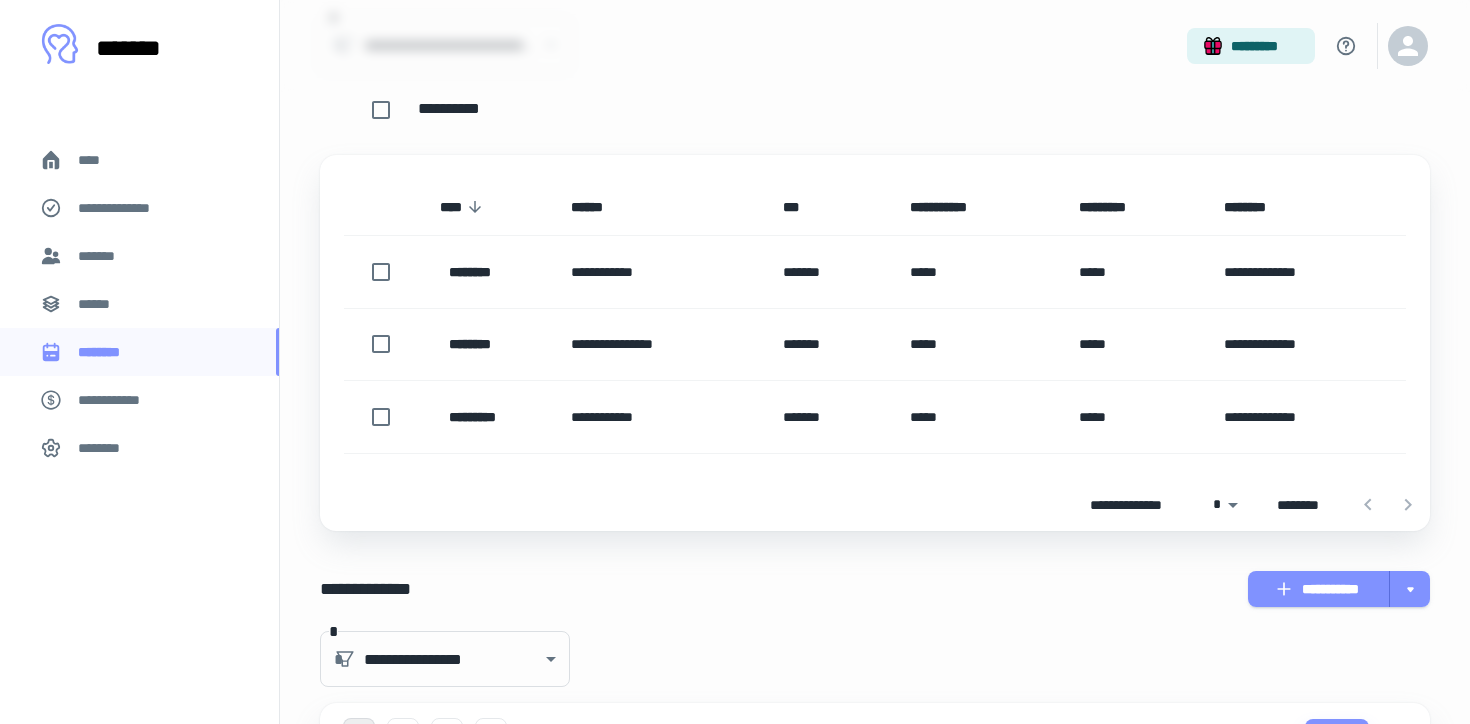 scroll, scrollTop: 266, scrollLeft: 0, axis: vertical 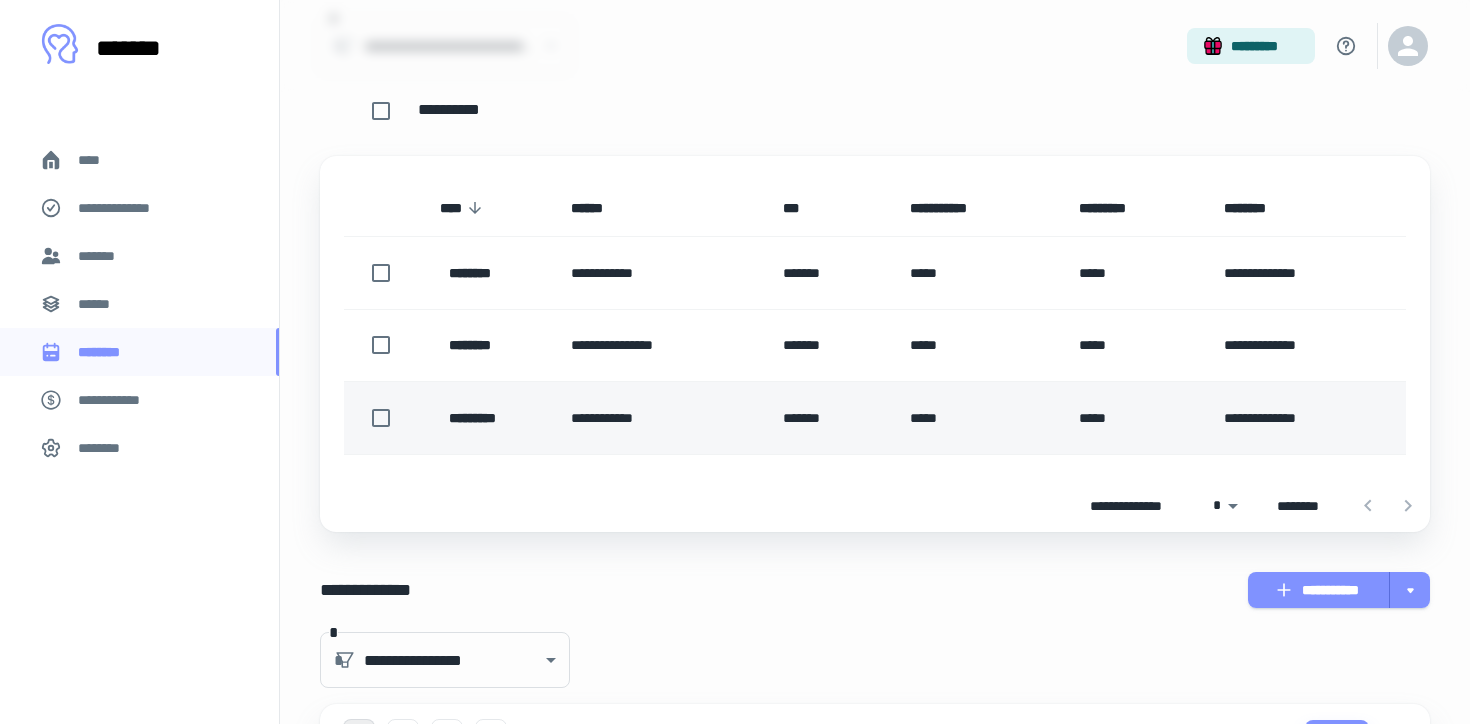 click at bounding box center [384, 418] 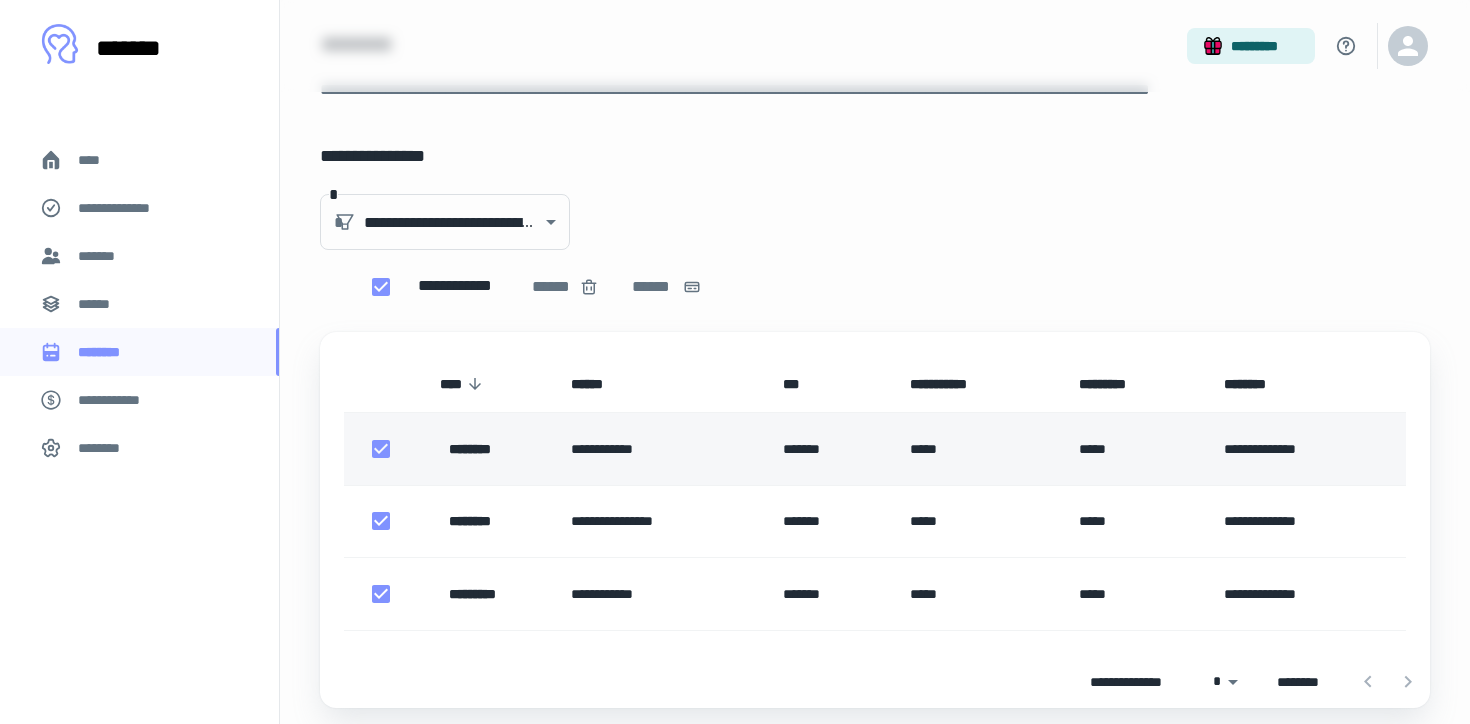 scroll, scrollTop: 87, scrollLeft: 0, axis: vertical 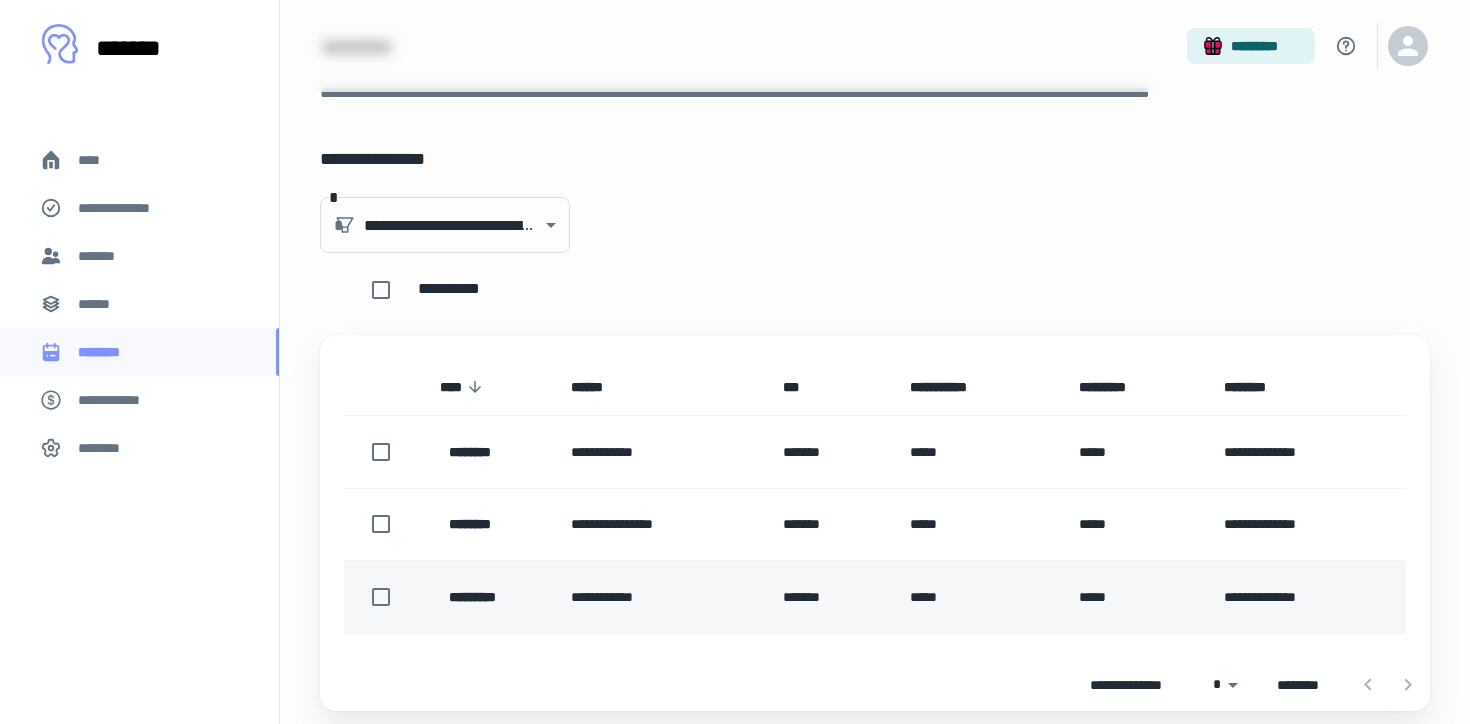 click on "*********" at bounding box center [485, 597] 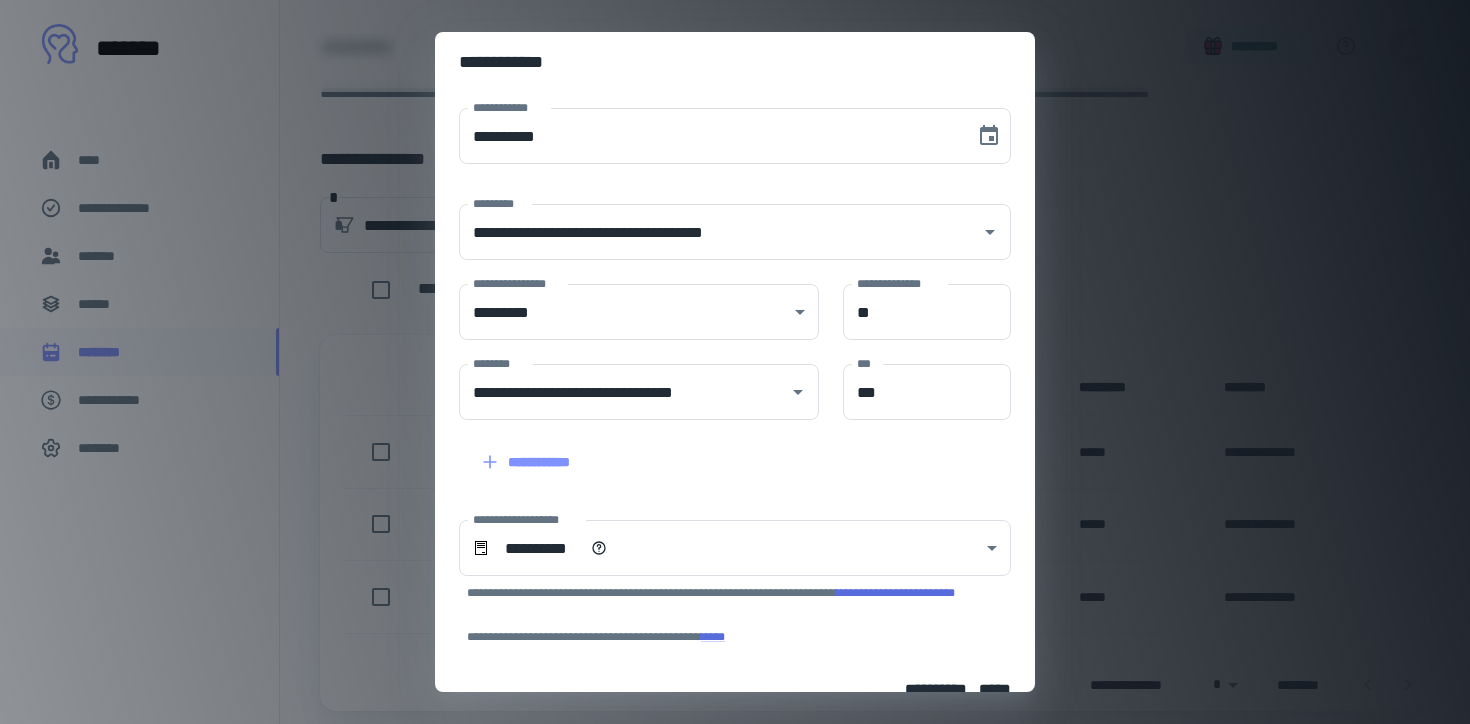 scroll, scrollTop: 132, scrollLeft: 0, axis: vertical 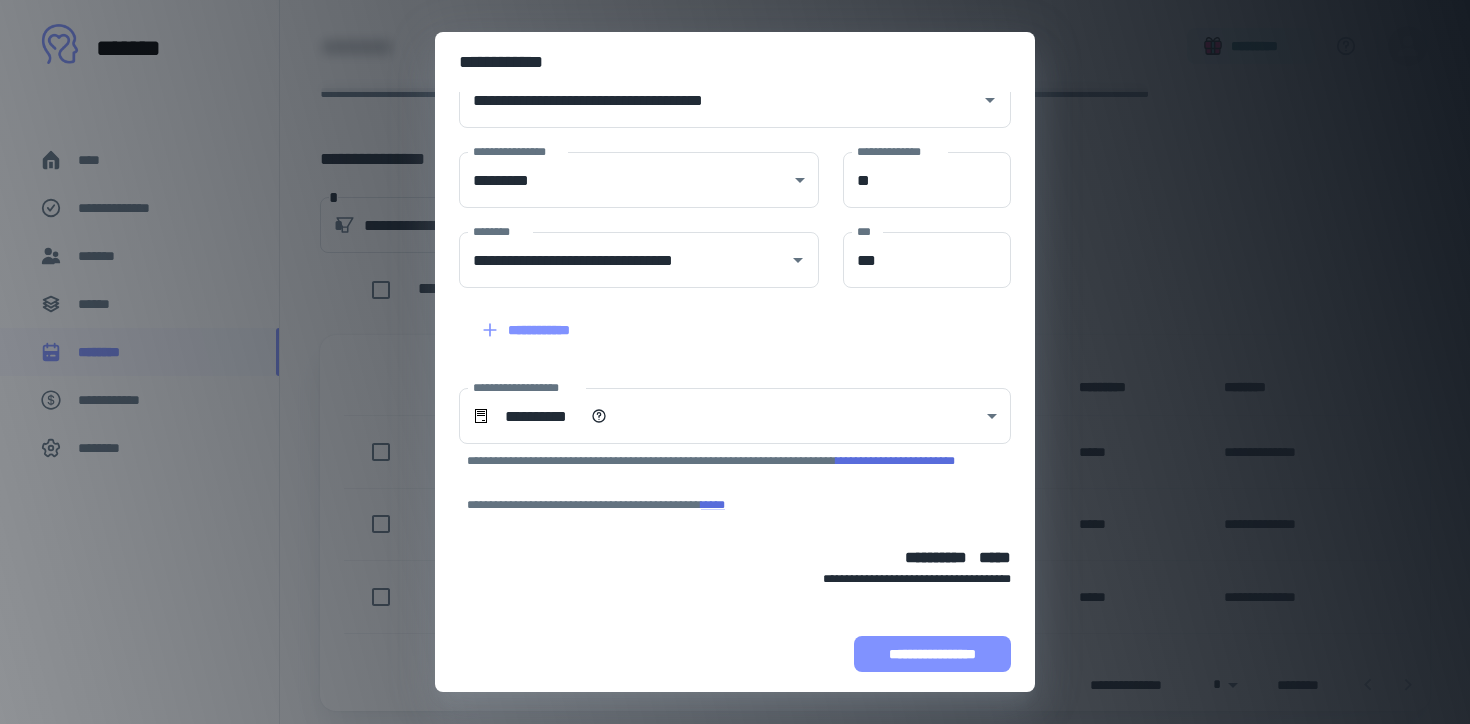 click on "**********" at bounding box center [932, 654] 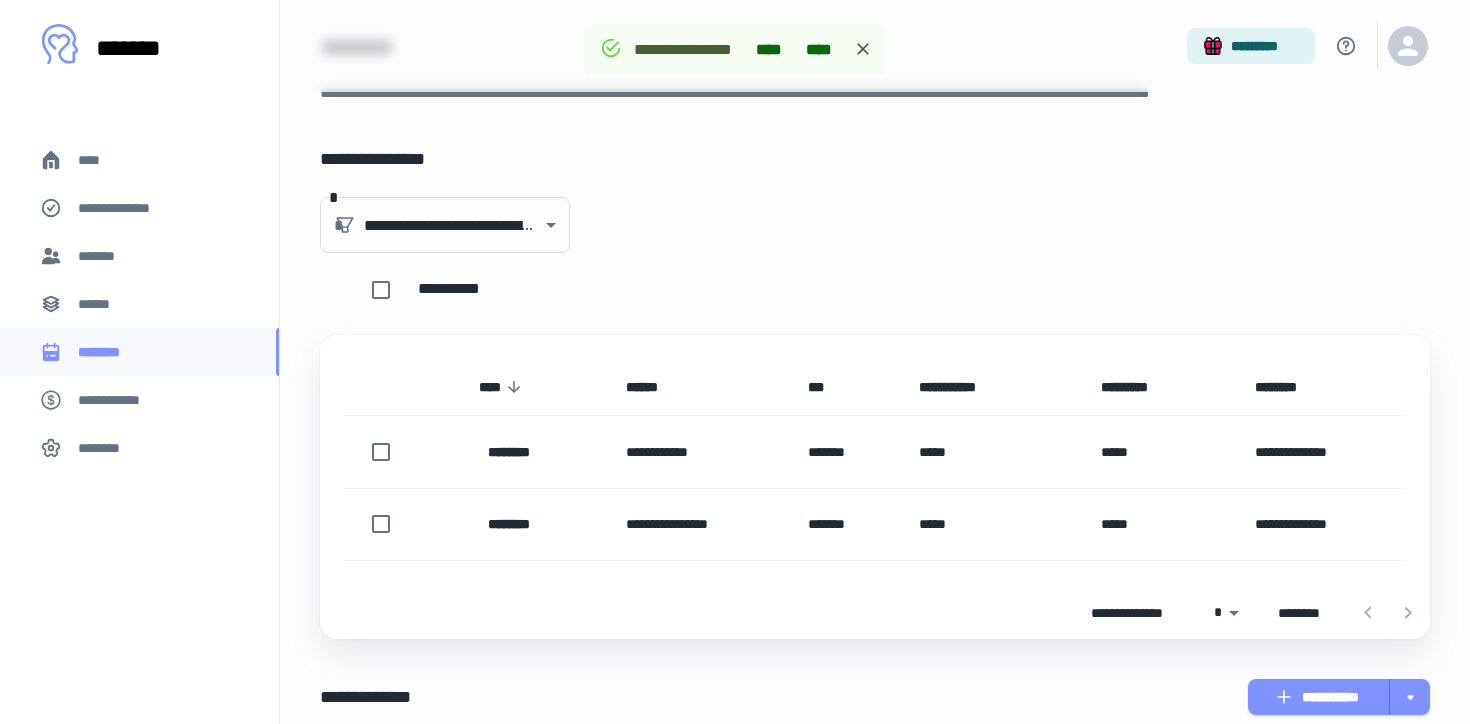 scroll, scrollTop: 258, scrollLeft: 0, axis: vertical 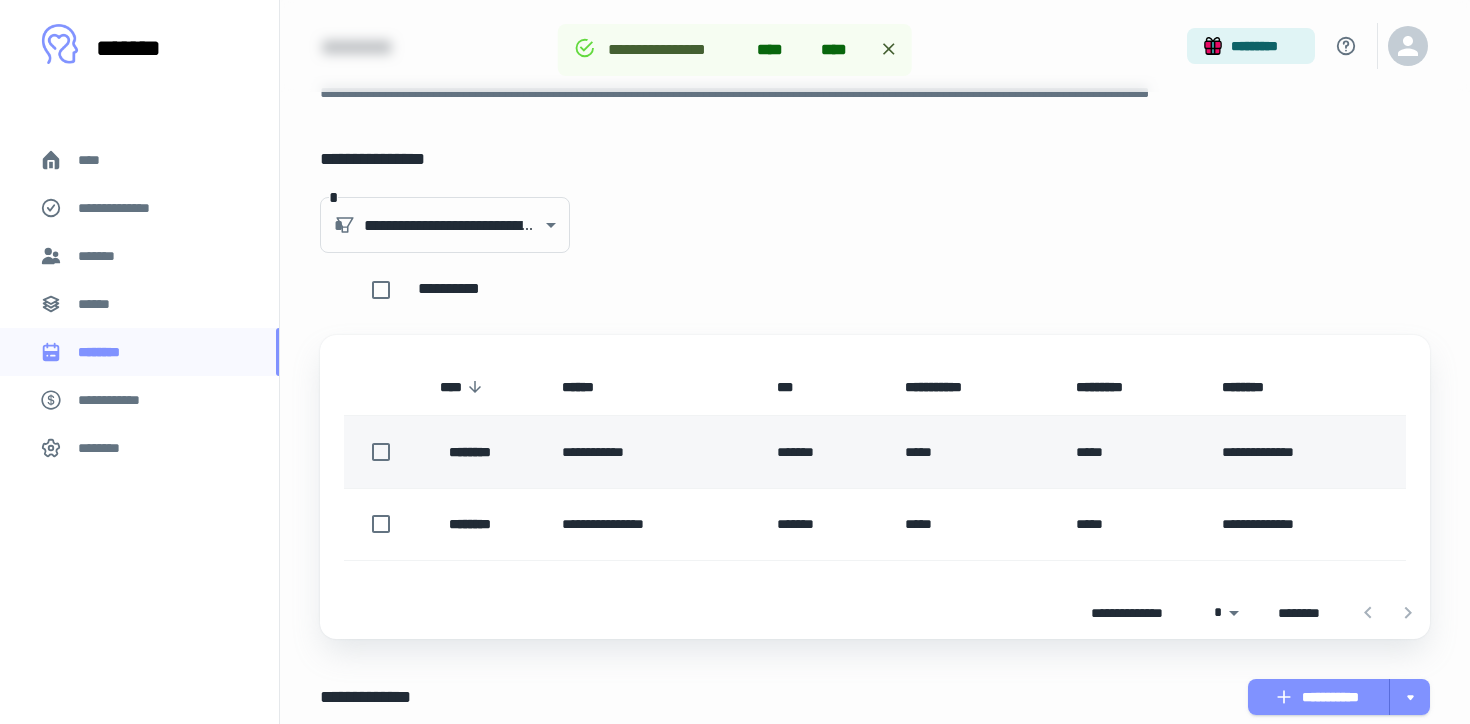 click on "**********" at bounding box center (653, 452) 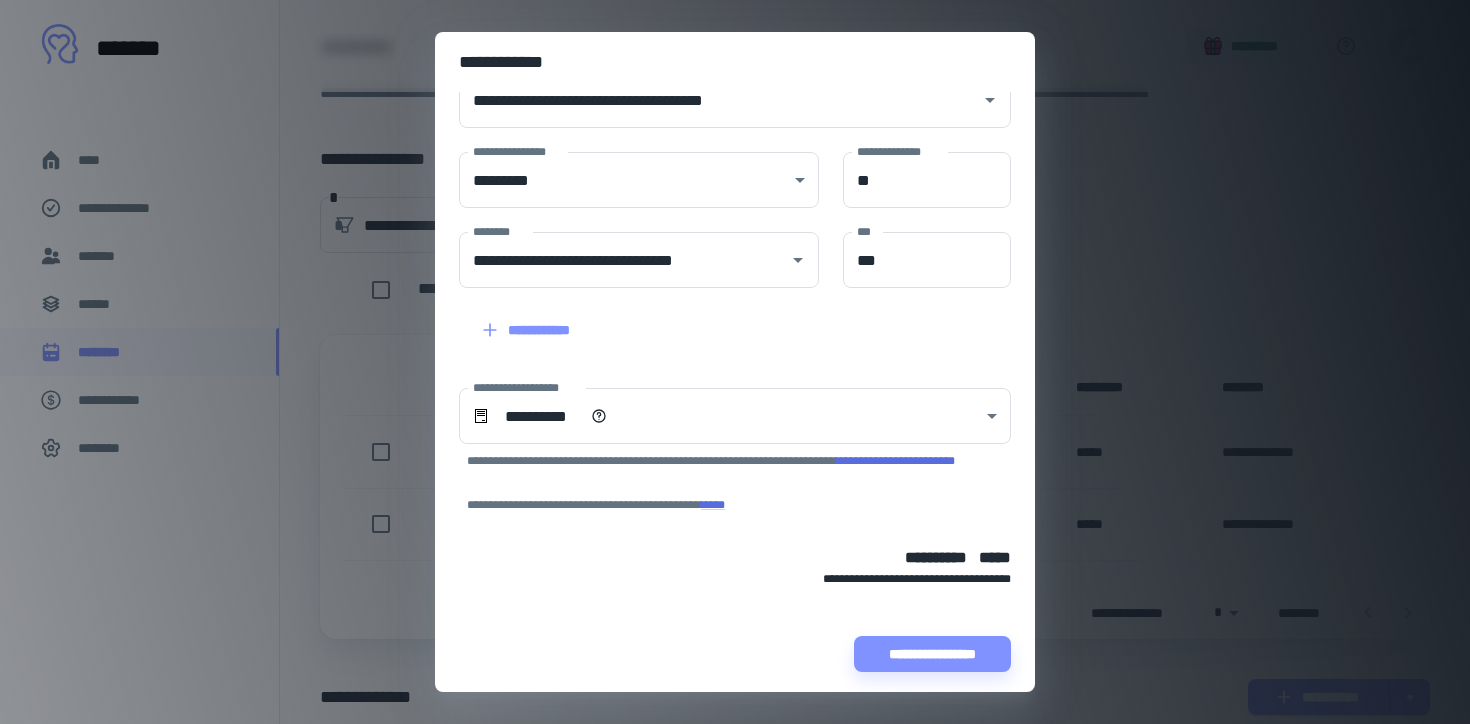 scroll, scrollTop: 0, scrollLeft: 0, axis: both 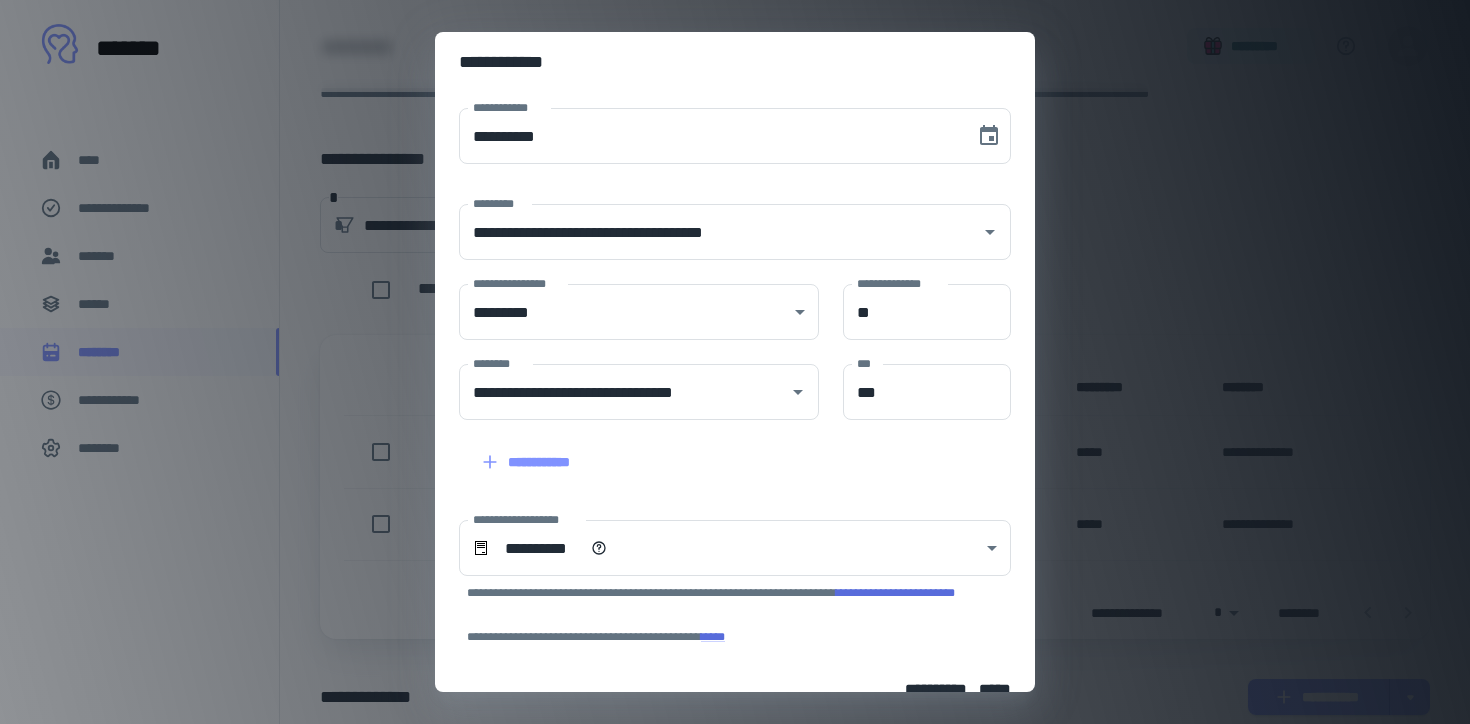 click on "[FIRST] [LAST] [STREET] [CITY] [STATE] [ZIP] [COUNTRY] [PHONE] [EMAIL] [DATE] [TIME] [URL] [IP_ADDRESS] [CREDIT_CARD] [SSN]" at bounding box center (735, 362) 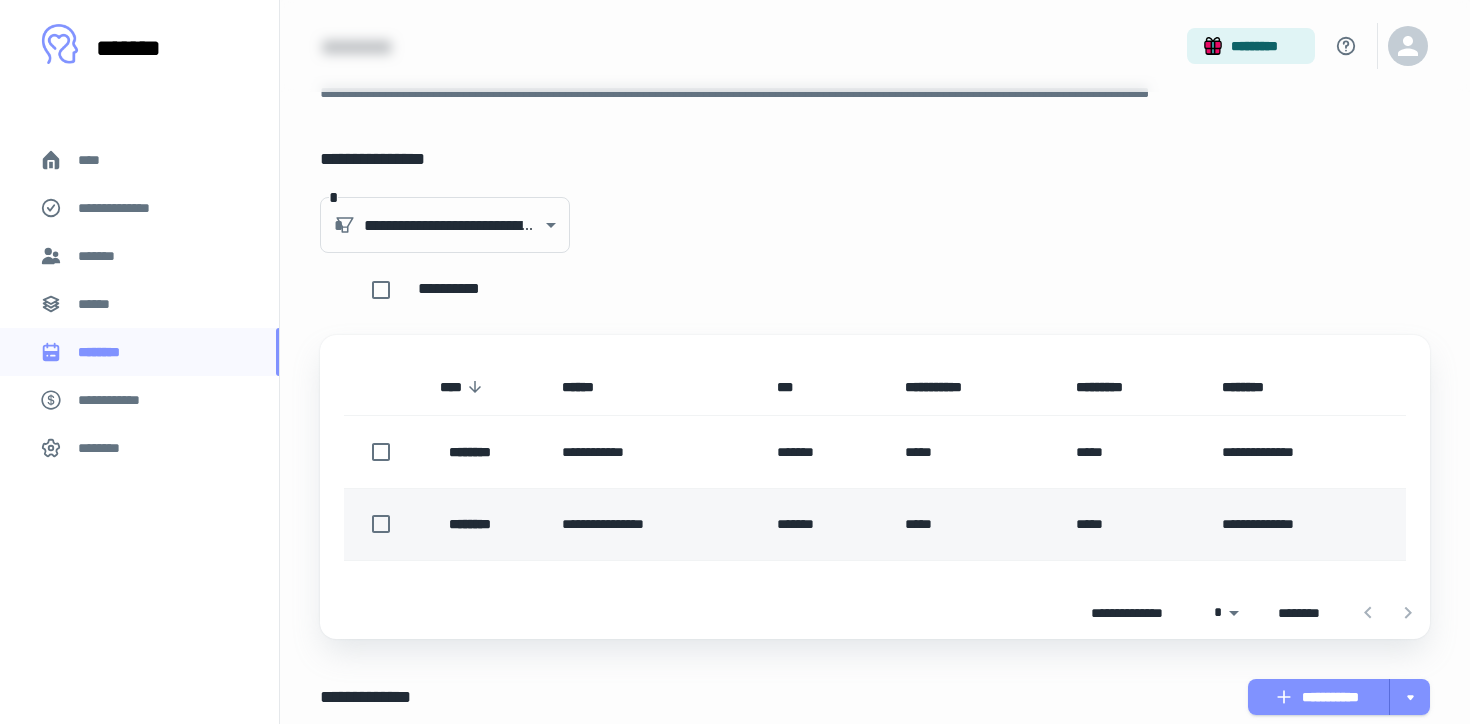 click on "**********" at bounding box center (653, 524) 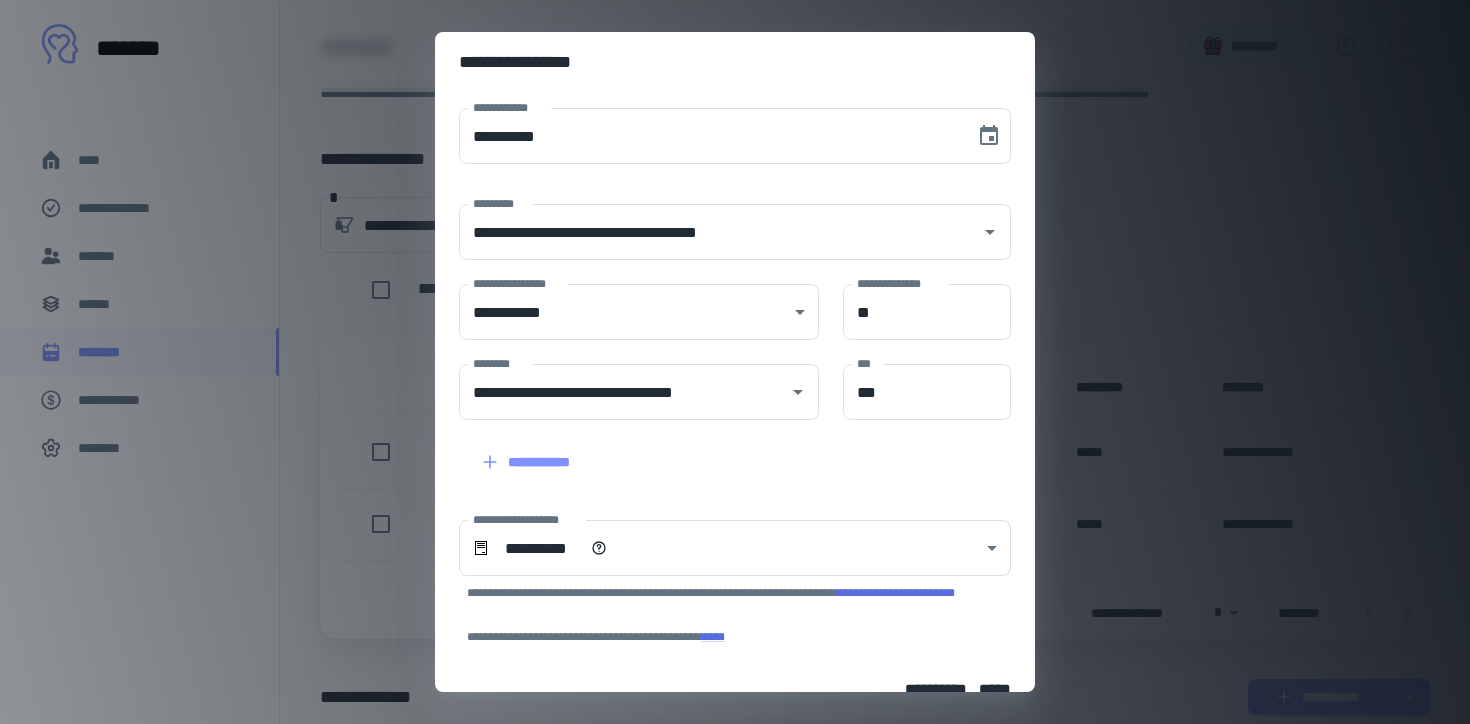 scroll, scrollTop: 132, scrollLeft: 0, axis: vertical 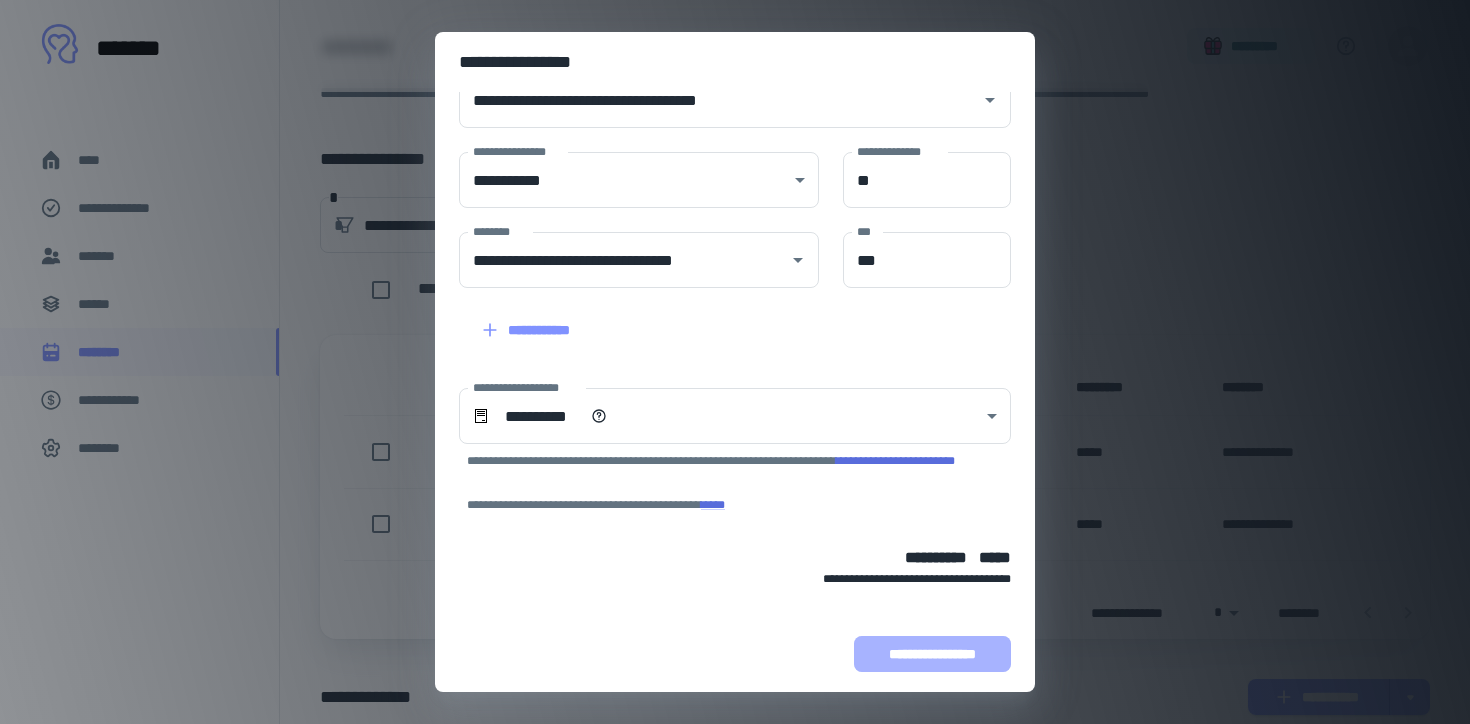 click on "**********" at bounding box center [932, 654] 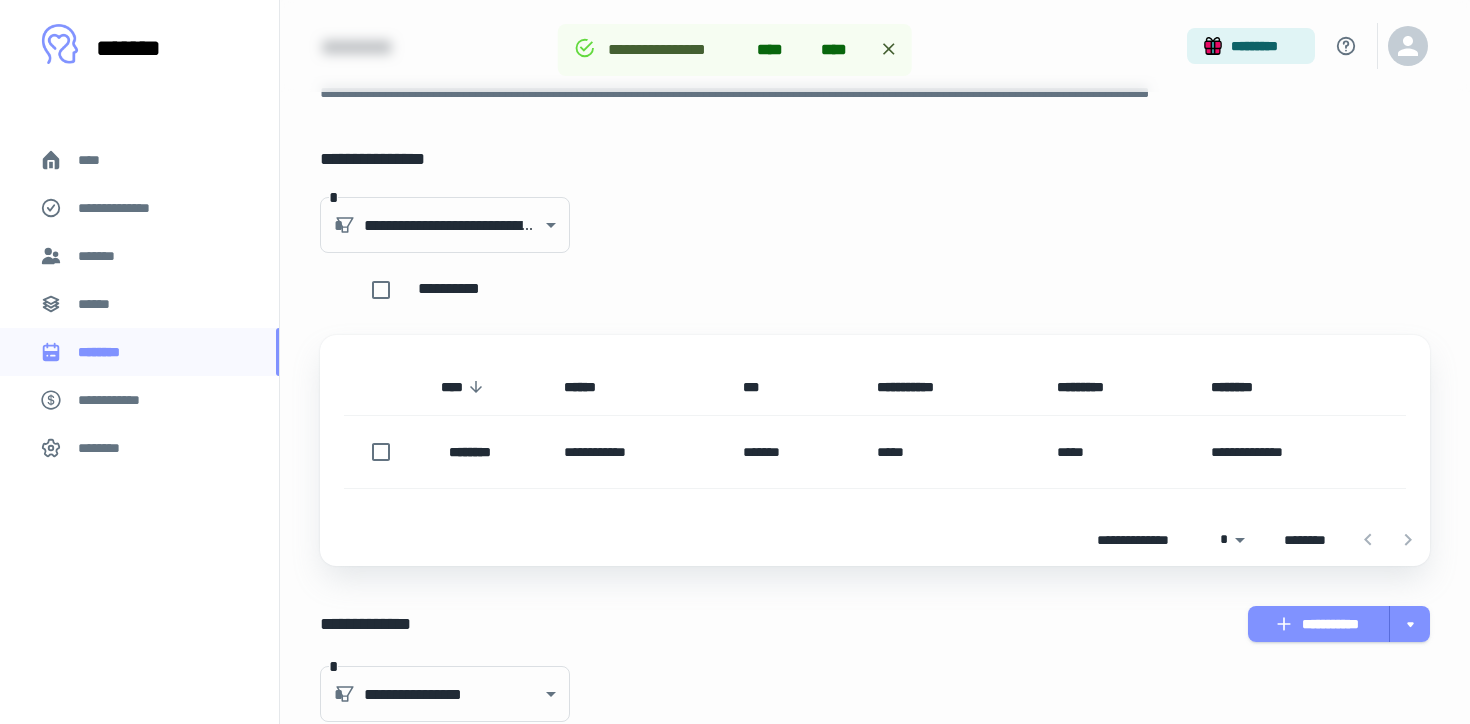 scroll, scrollTop: 258, scrollLeft: 0, axis: vertical 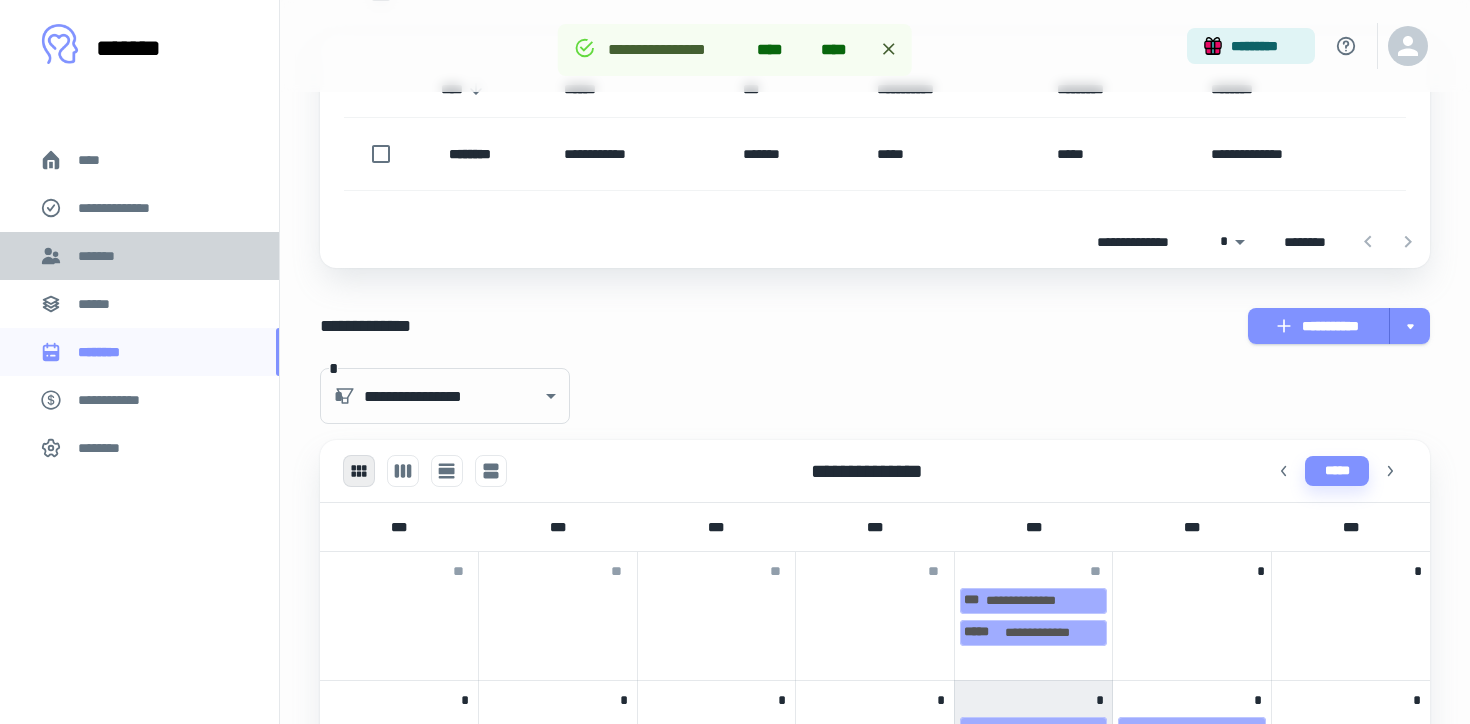 click on "*******" at bounding box center [139, 256] 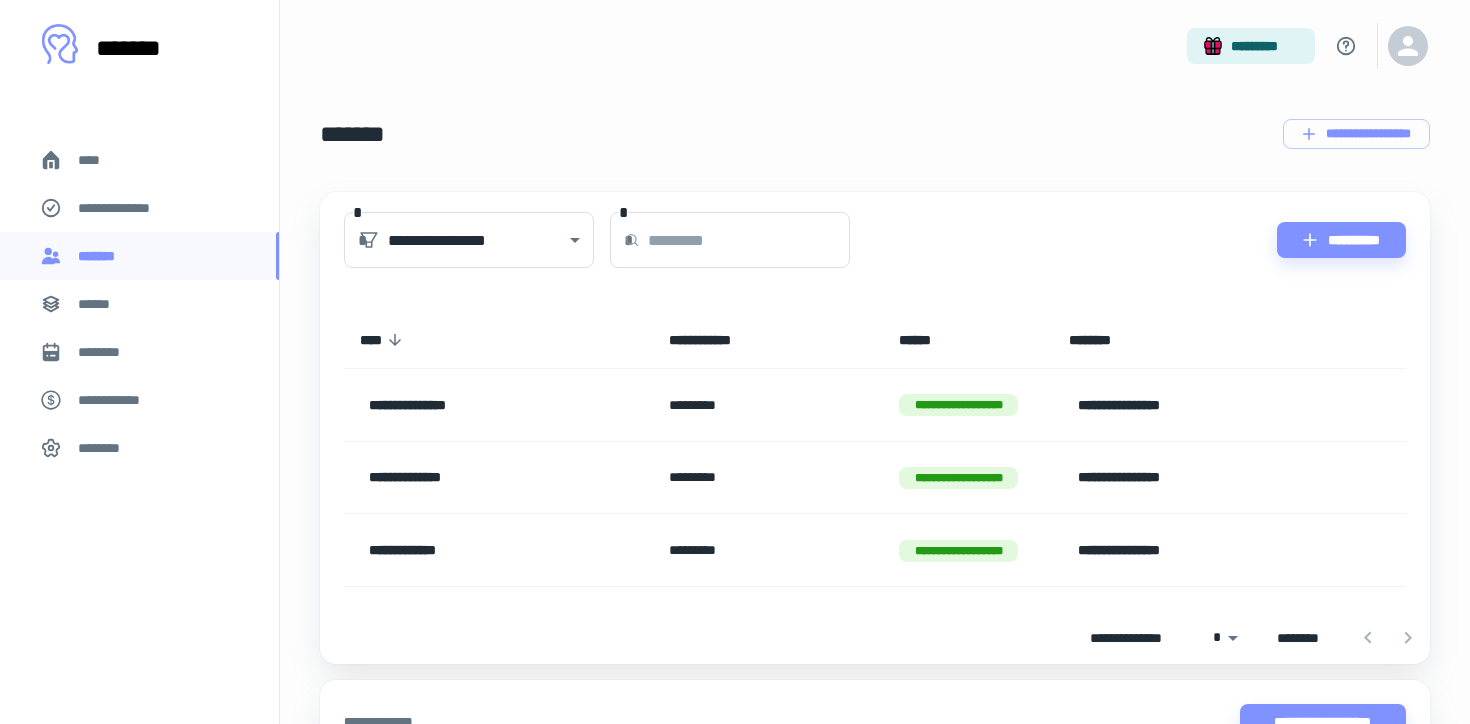 click at bounding box center (749, 240) 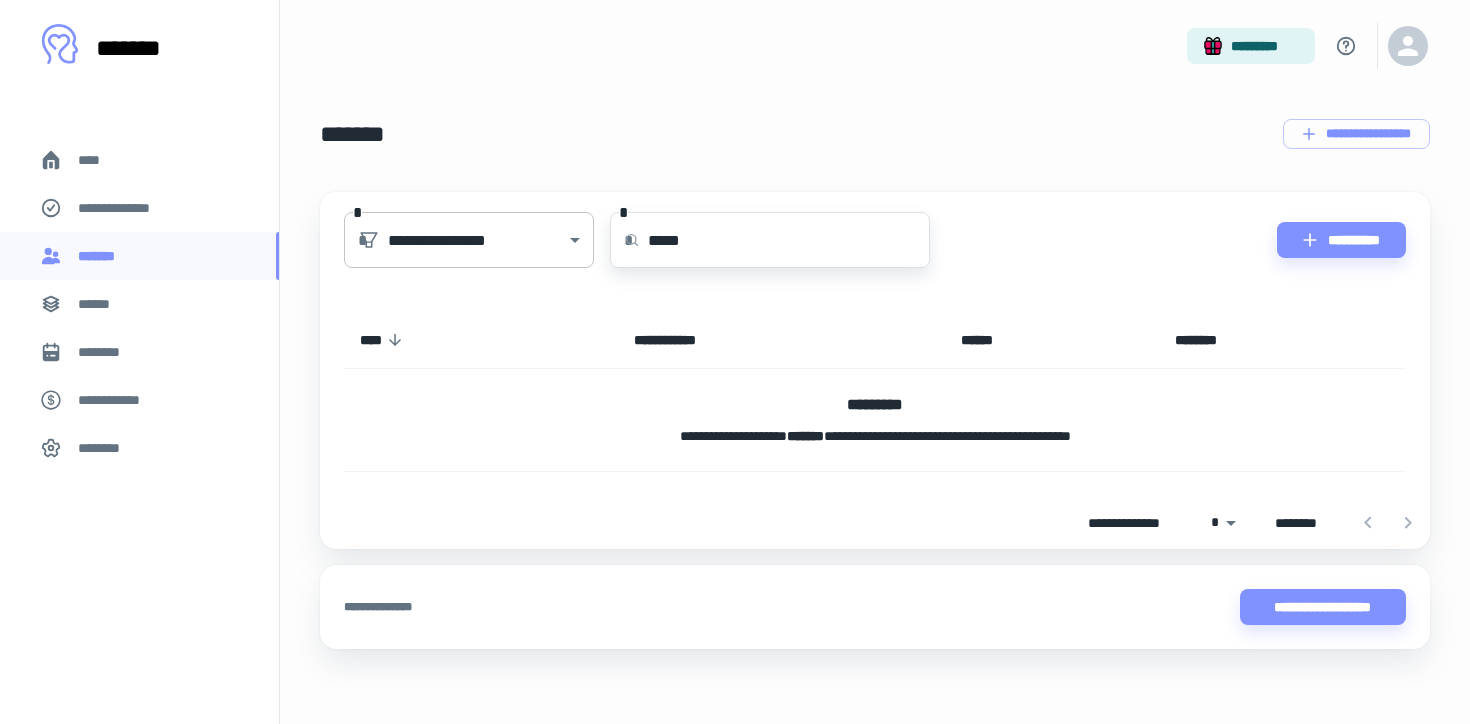 type on "*****" 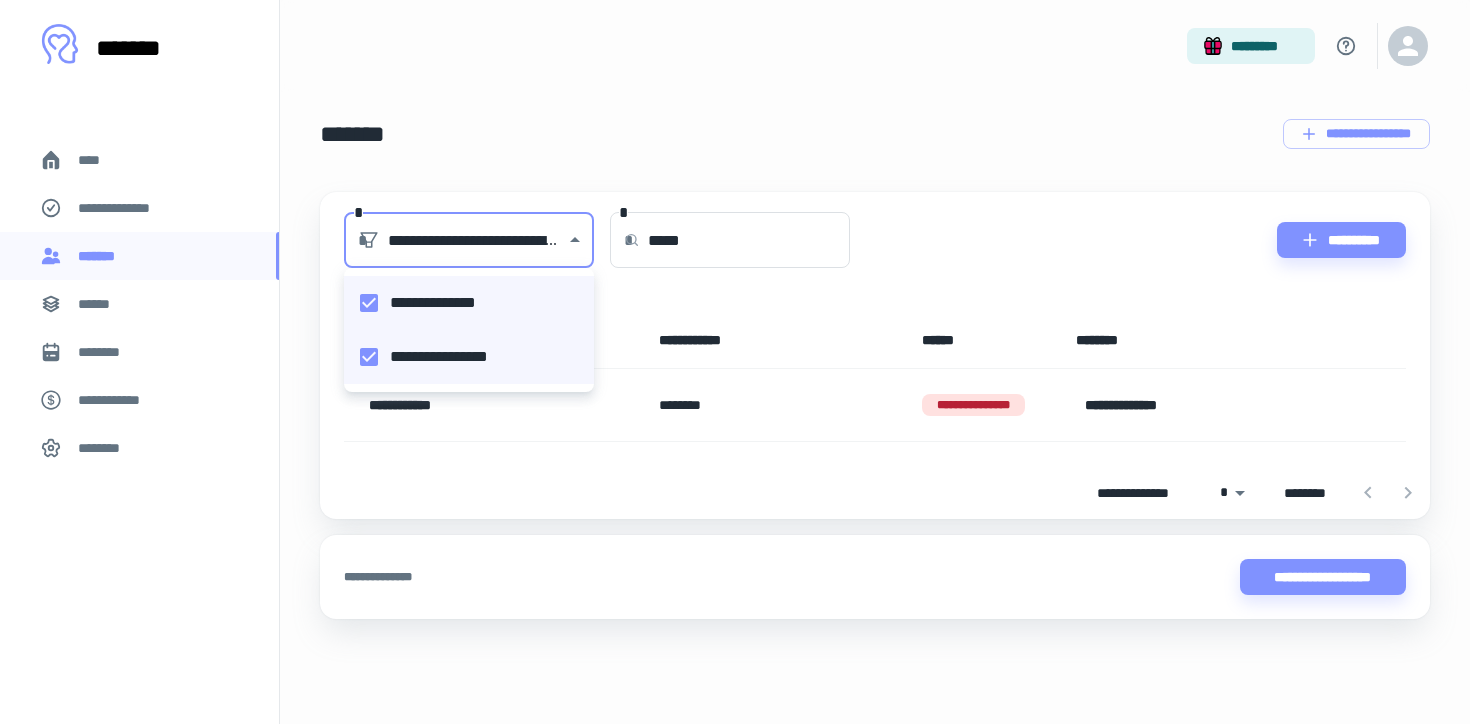type on "**********" 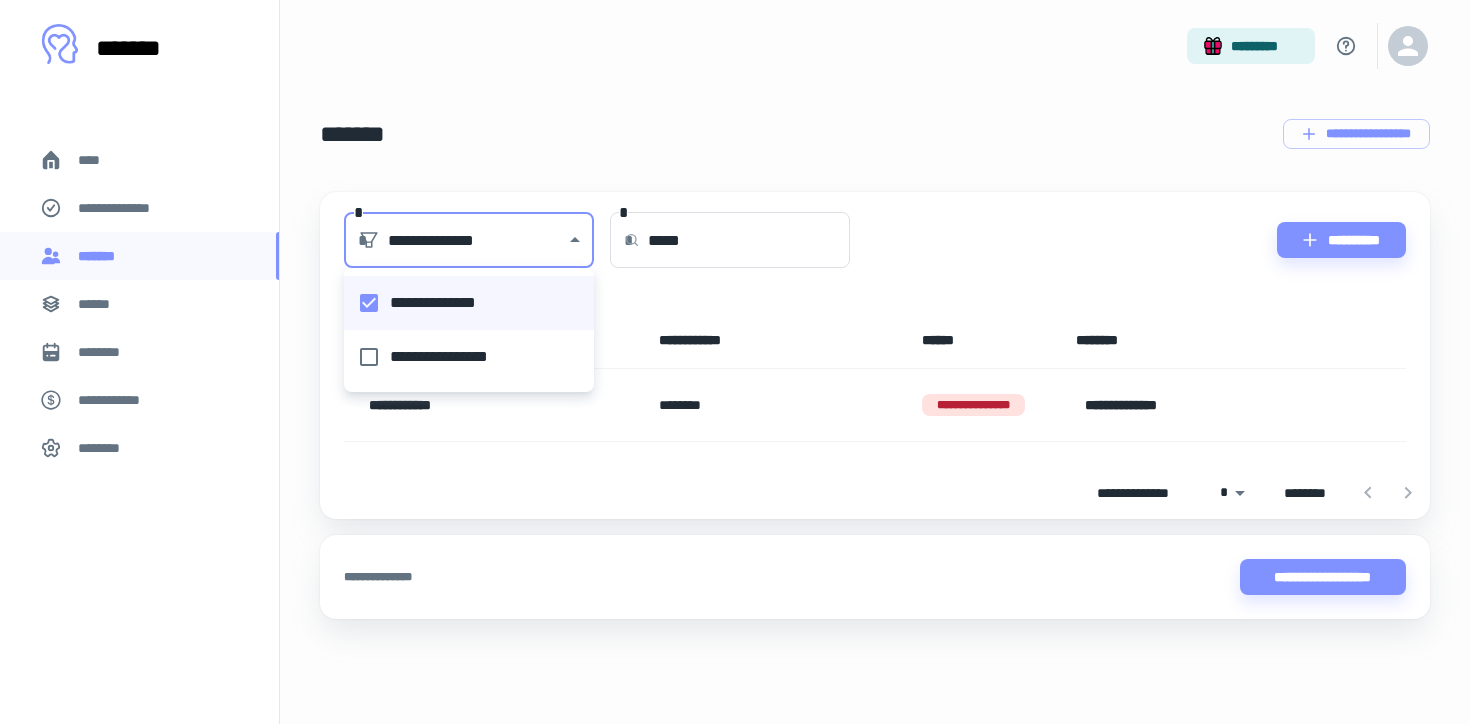 click at bounding box center (735, 362) 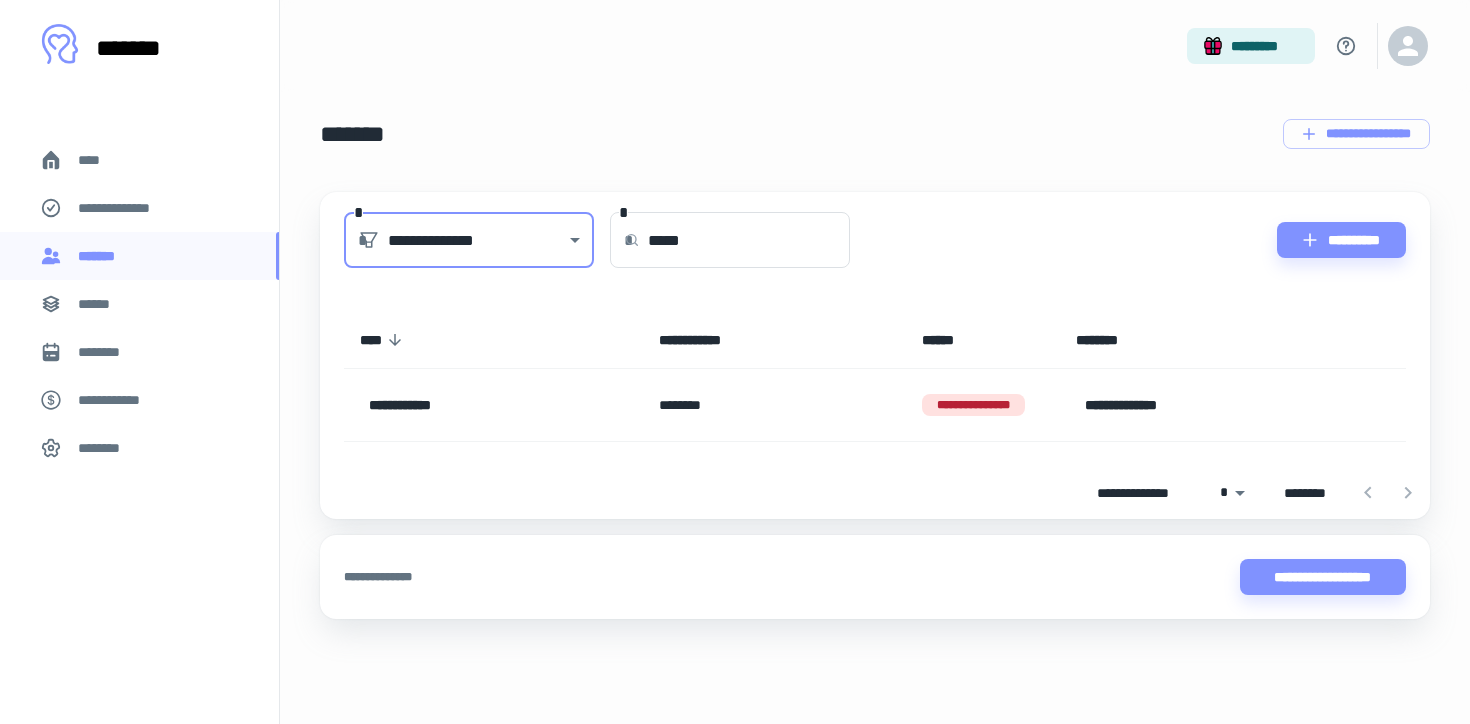 click on "*****" at bounding box center (749, 240) 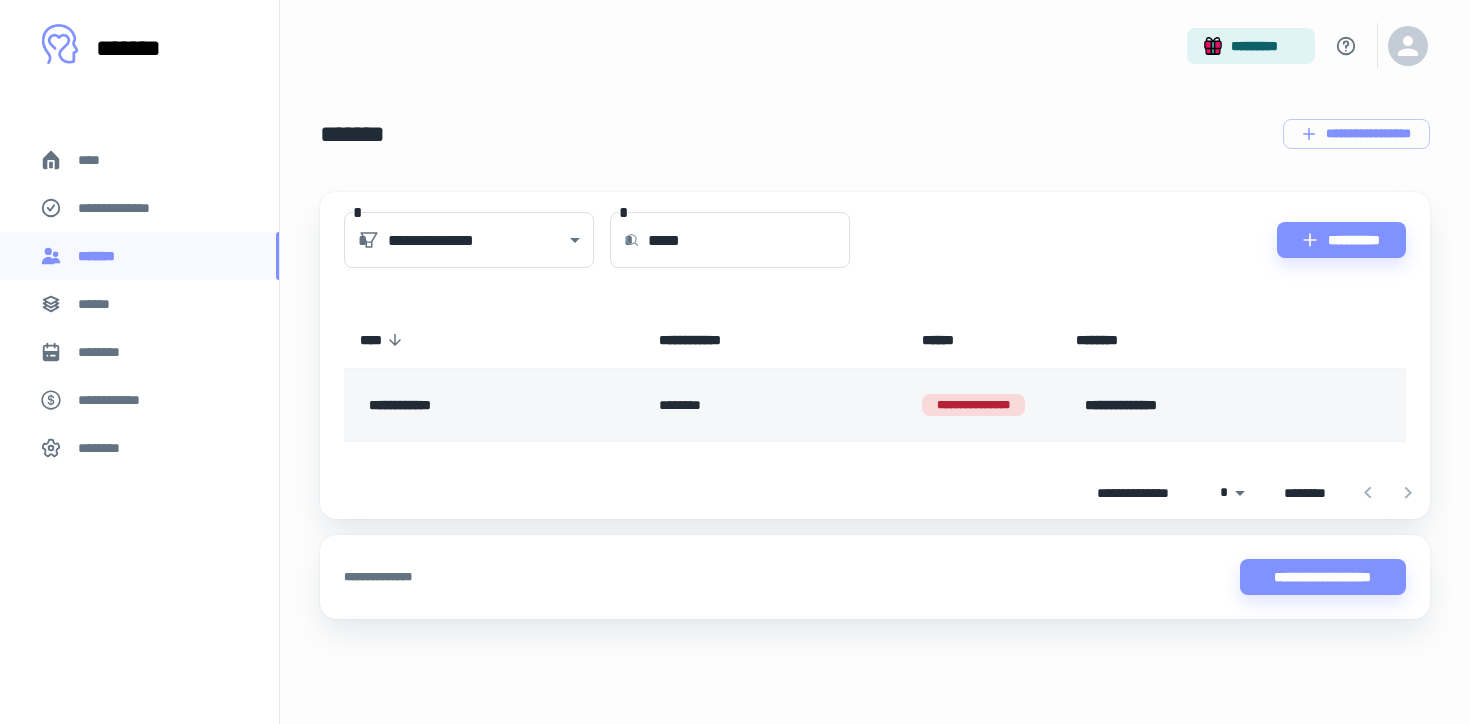 click on "**********" at bounding box center [474, 405] 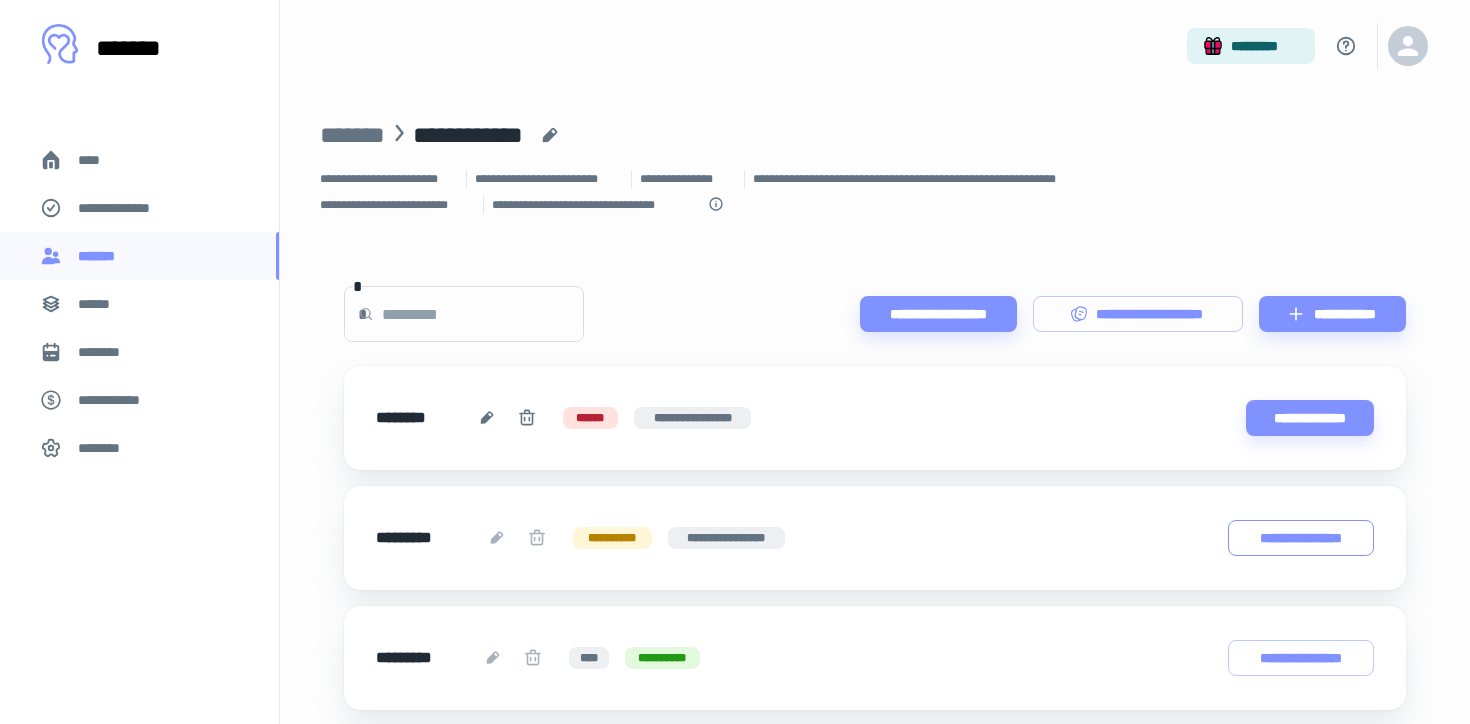 click on "**********" at bounding box center [1301, 538] 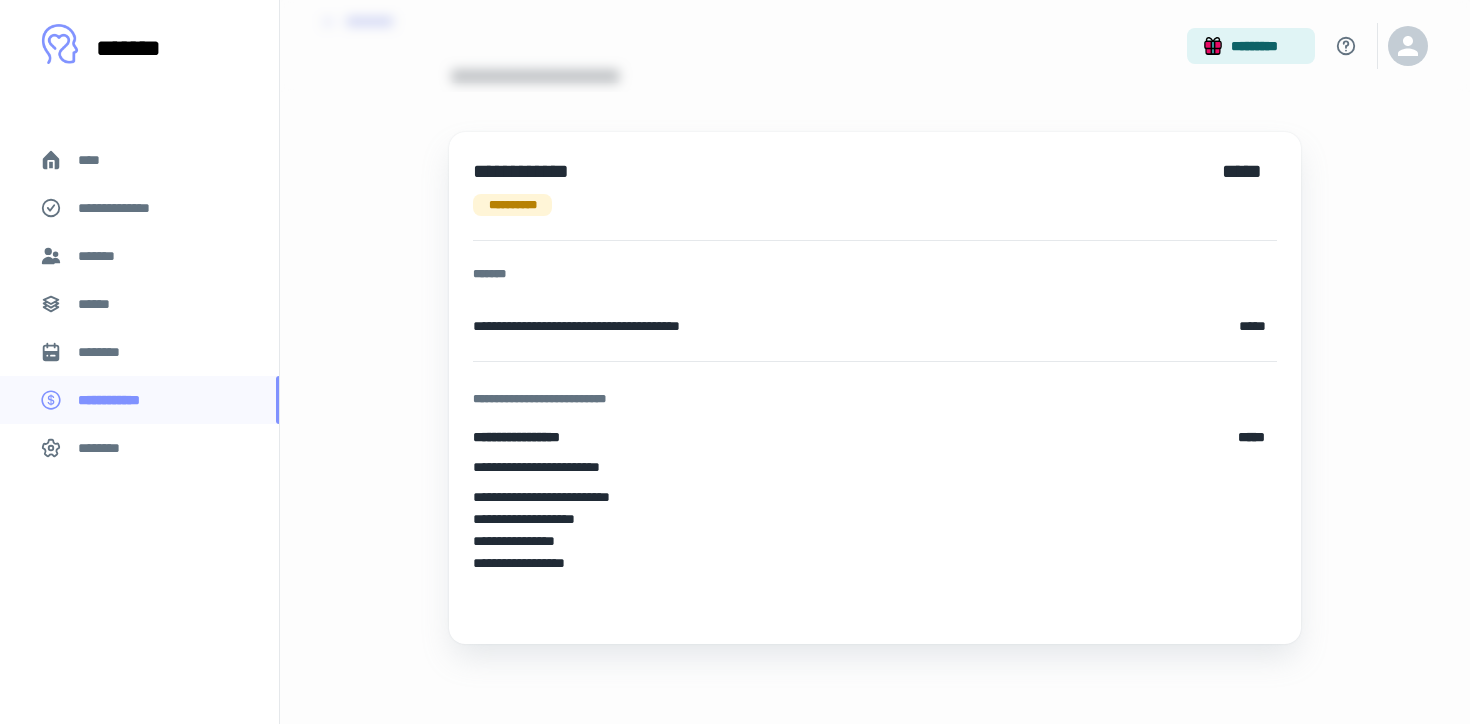 scroll, scrollTop: 0, scrollLeft: 0, axis: both 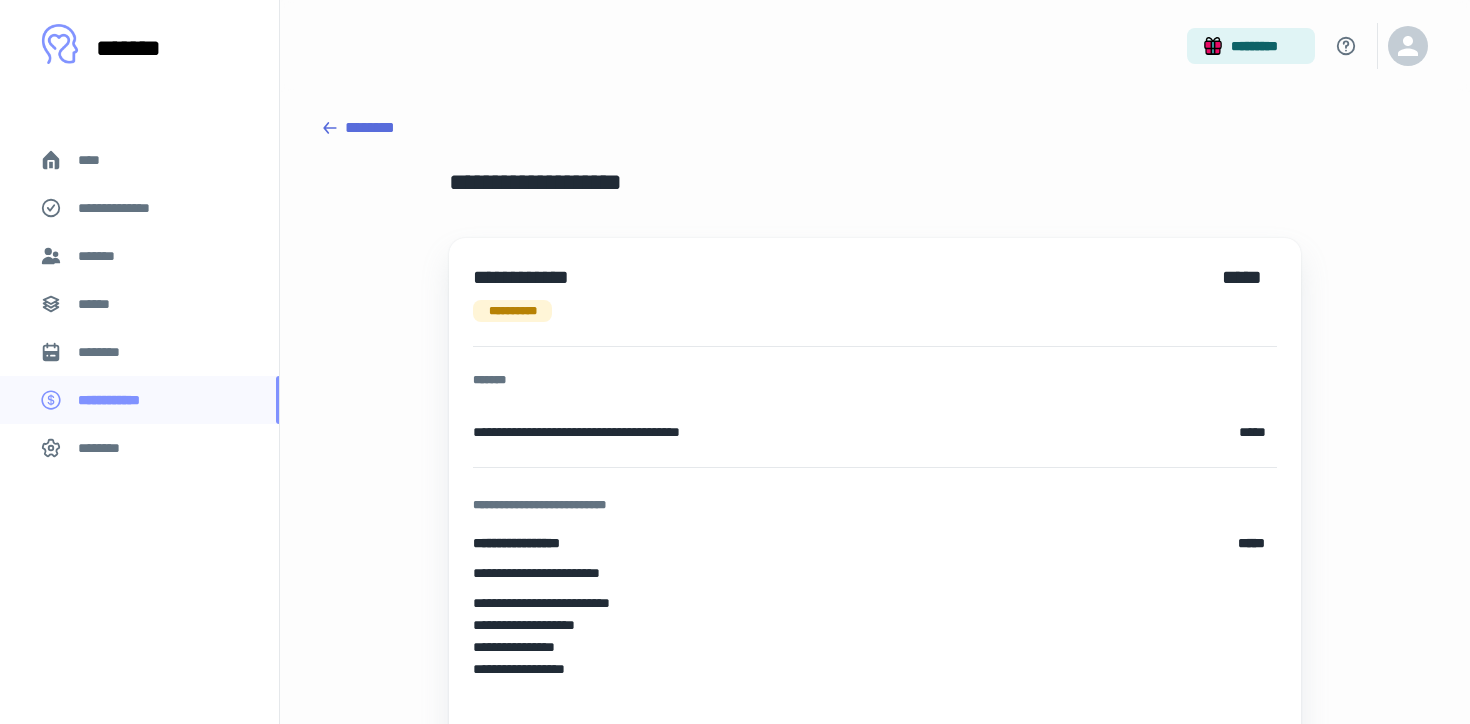 click on "********" at bounding box center (875, 128) 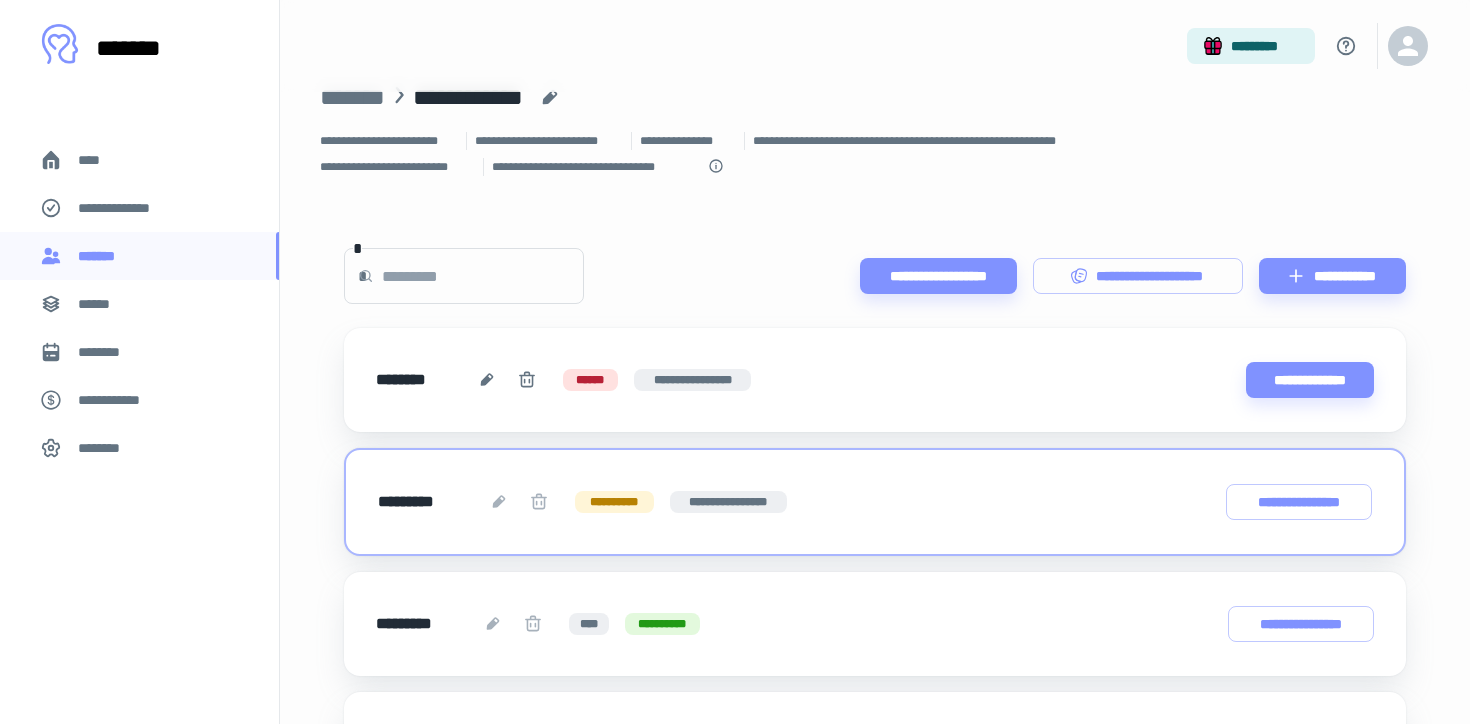 scroll, scrollTop: 0, scrollLeft: 0, axis: both 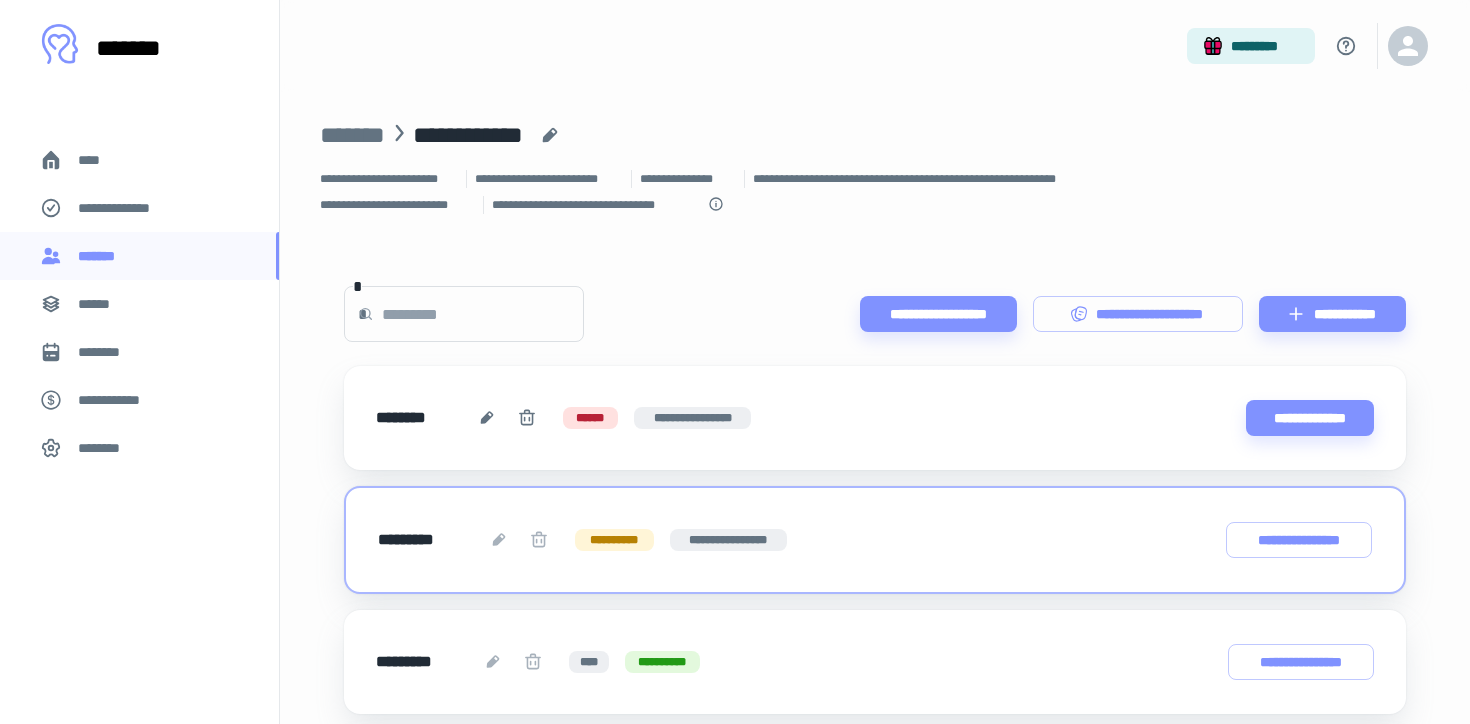 click on "**********" at bounding box center [729, 540] 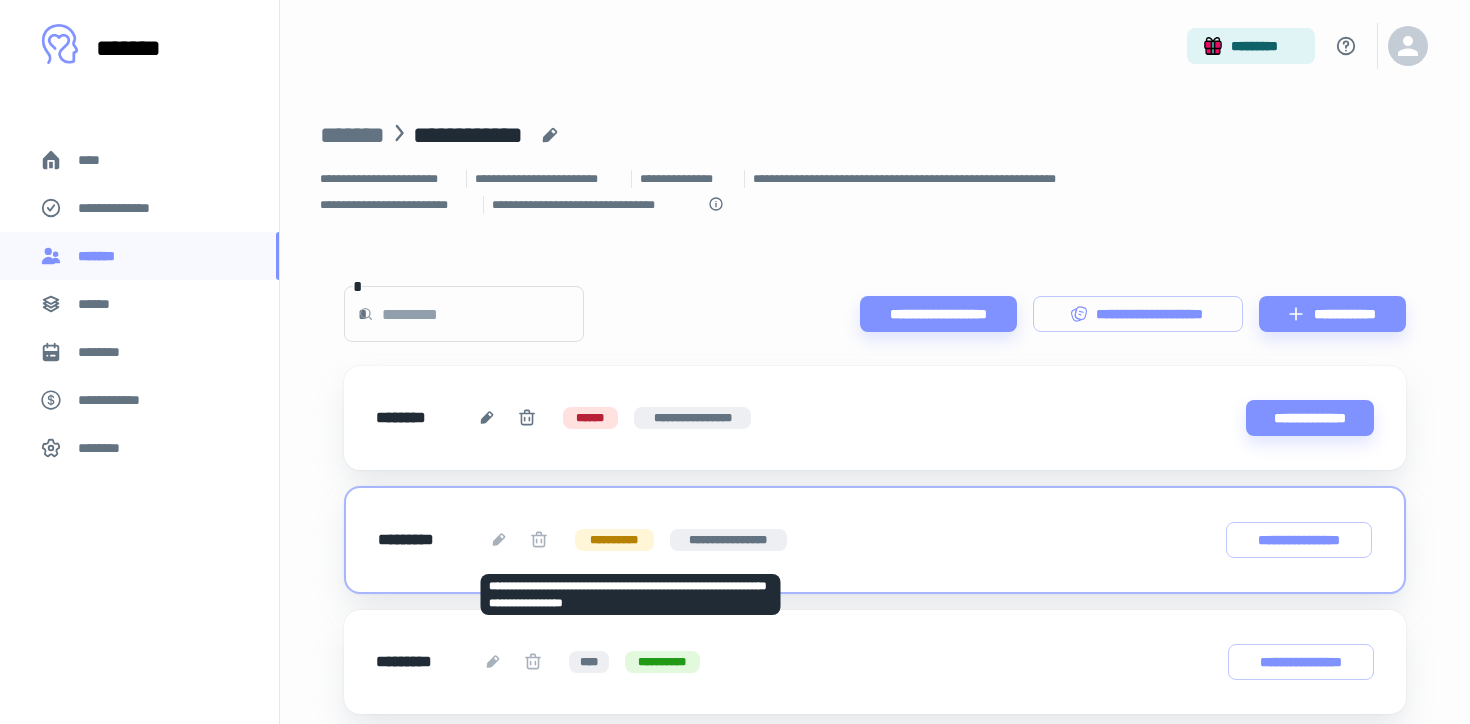 click at bounding box center (499, 540) 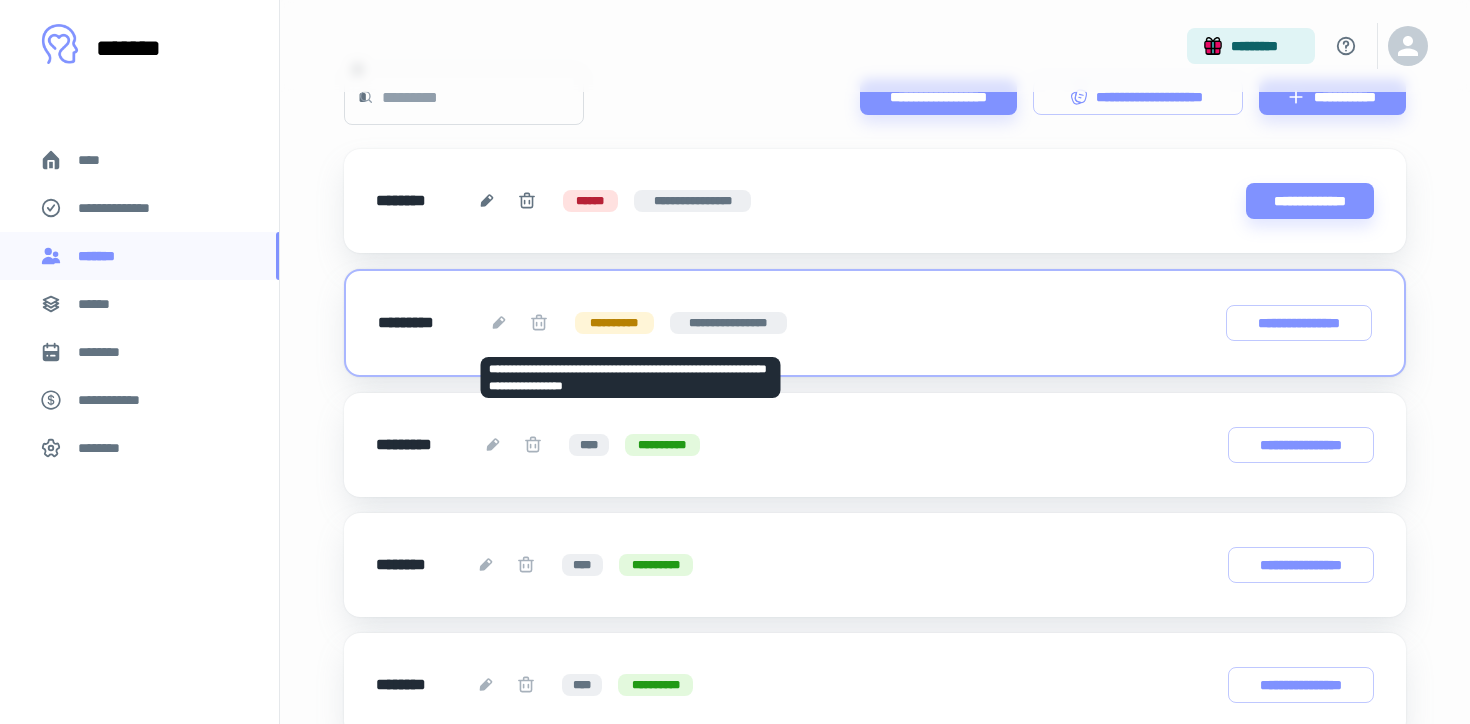 scroll, scrollTop: 245, scrollLeft: 0, axis: vertical 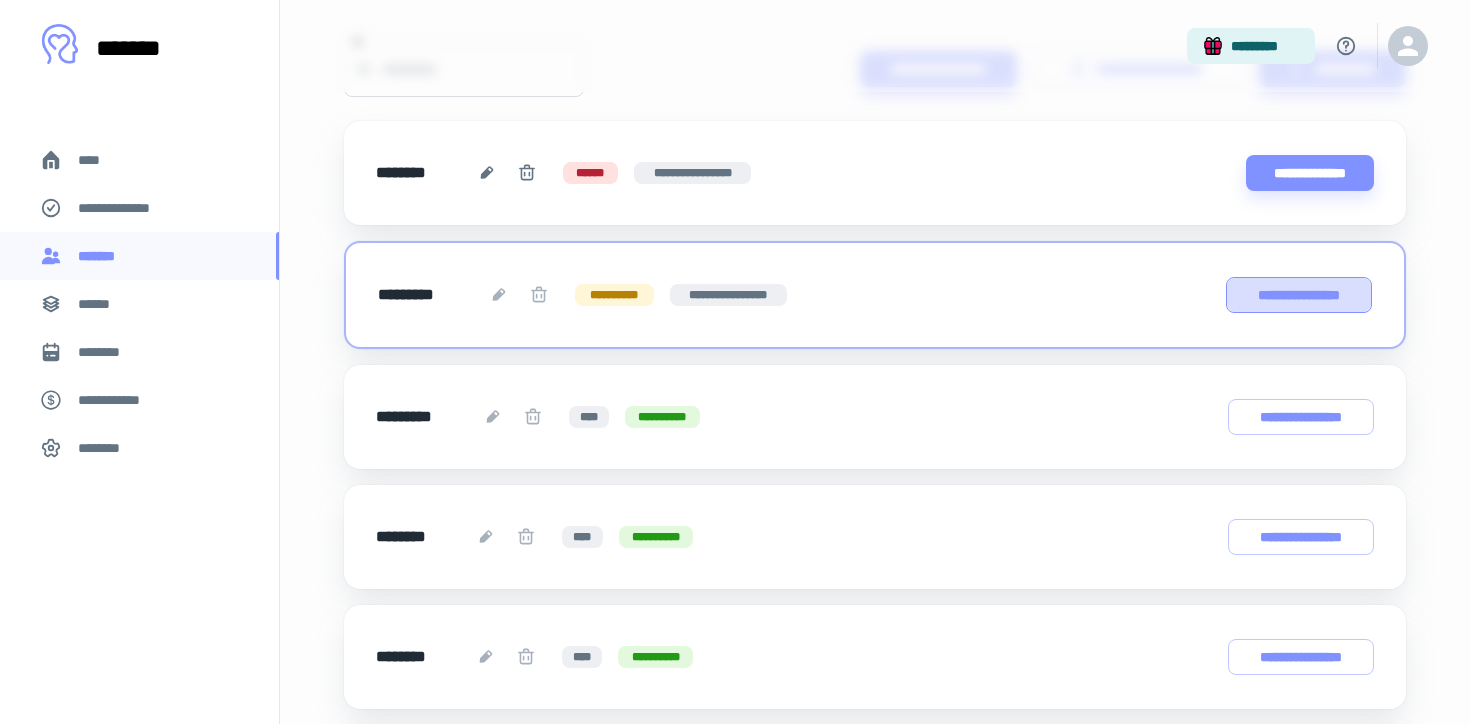 click on "**********" at bounding box center (1299, 295) 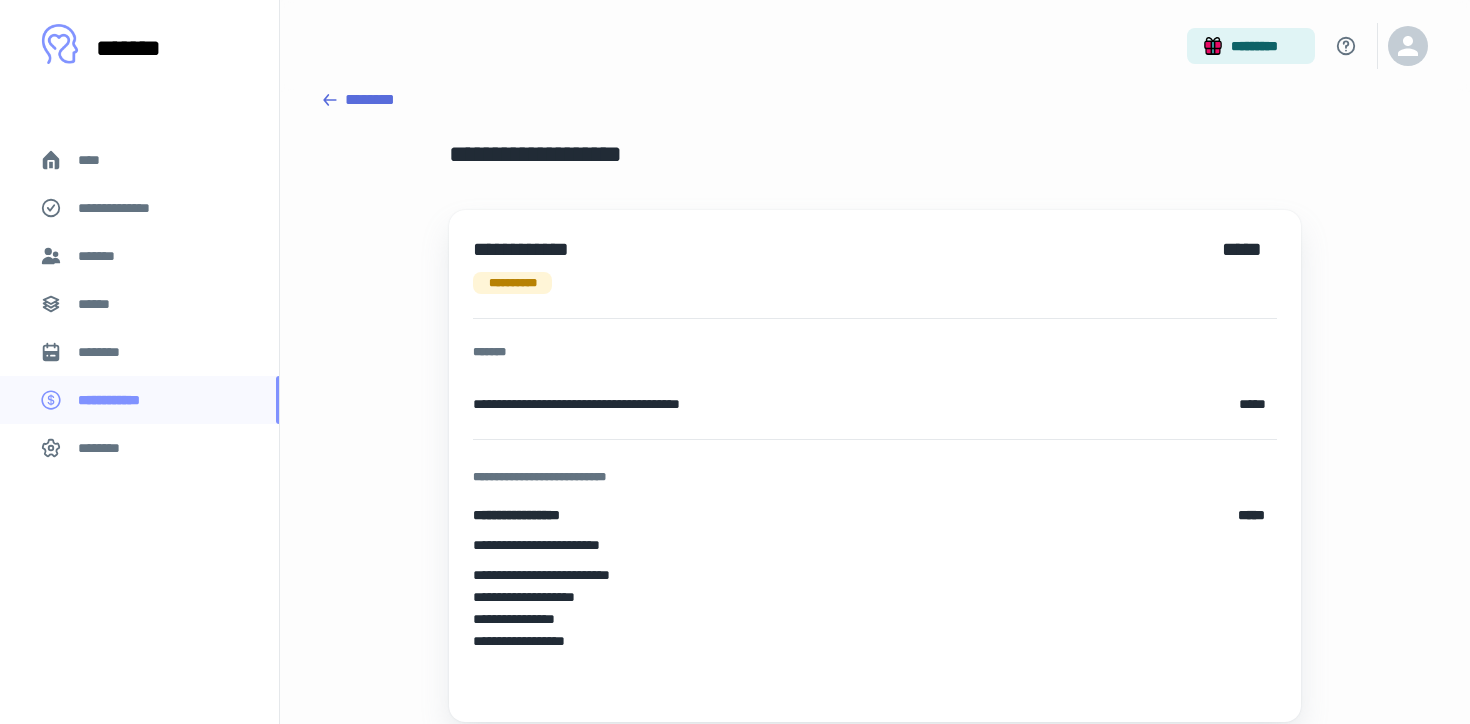 scroll, scrollTop: 0, scrollLeft: 0, axis: both 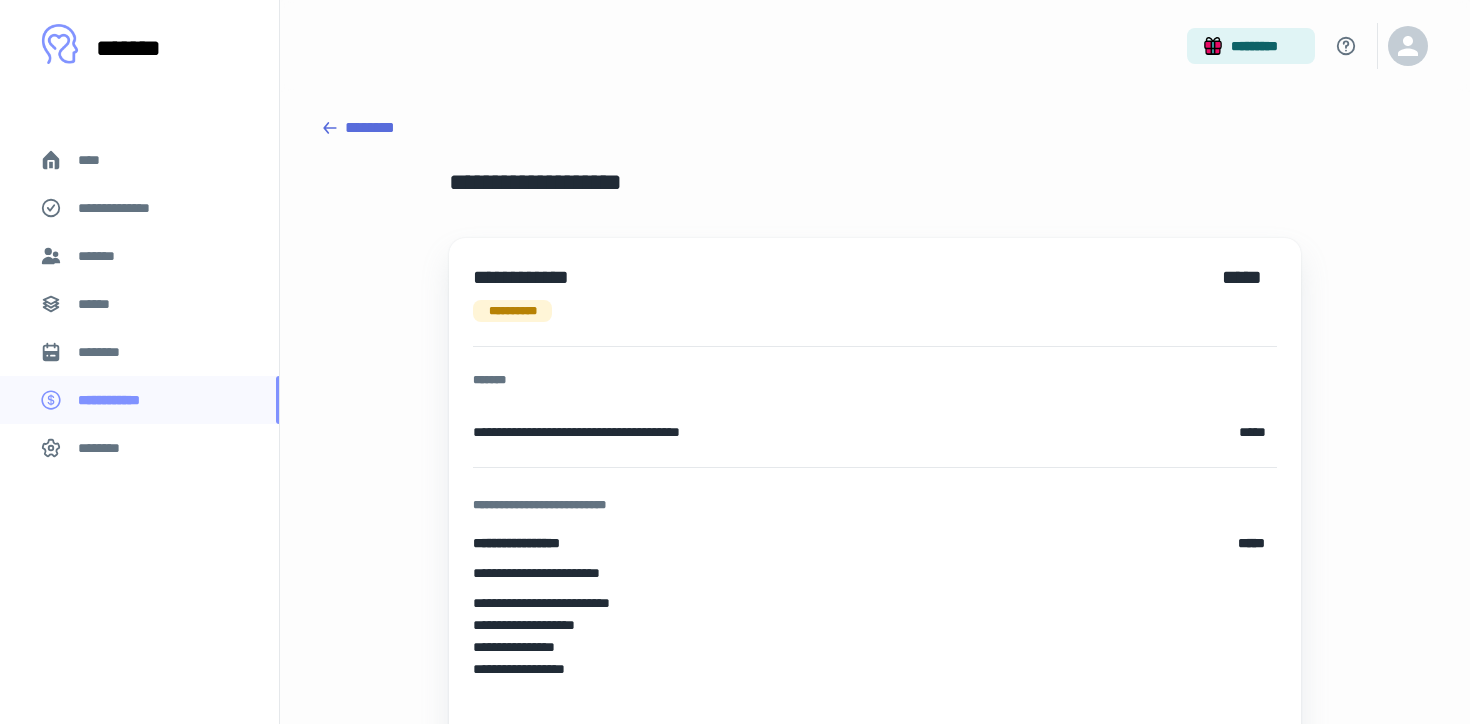 click 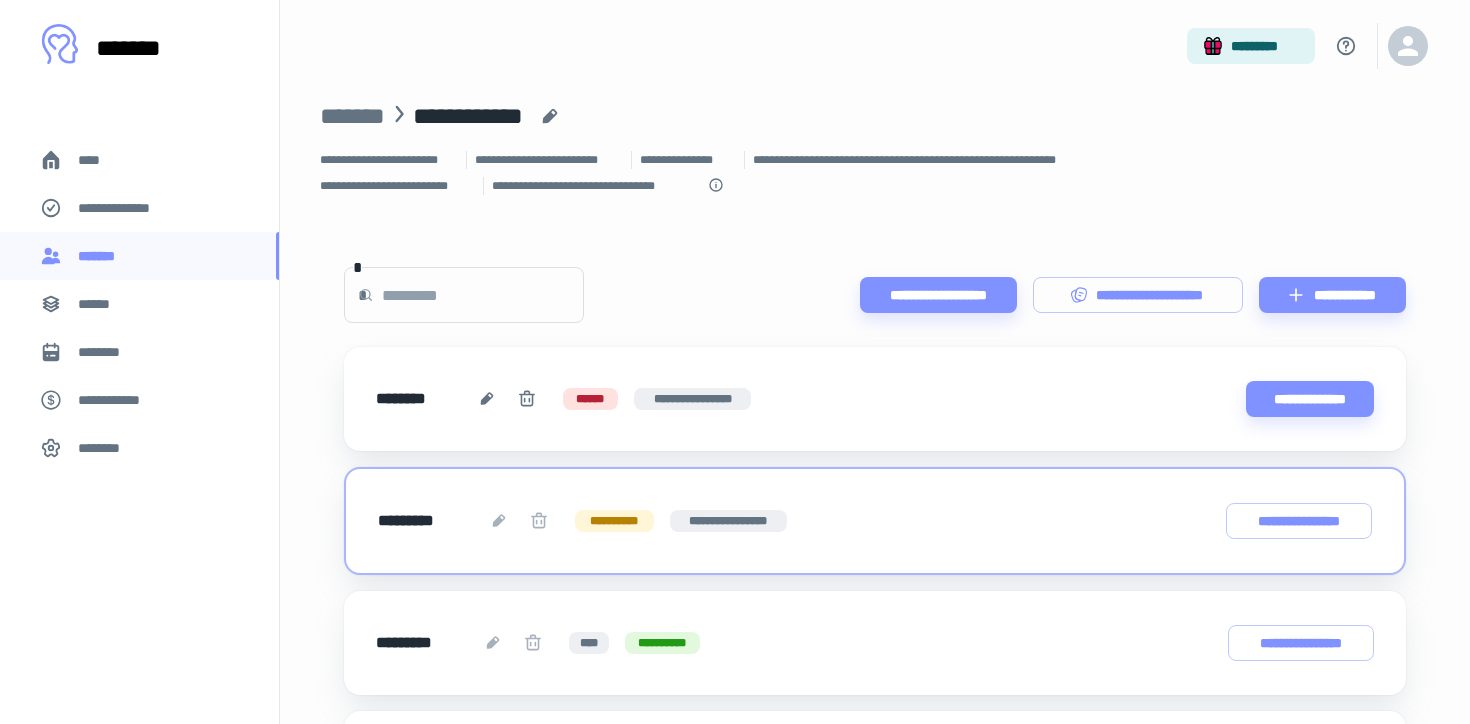 scroll, scrollTop: 0, scrollLeft: 0, axis: both 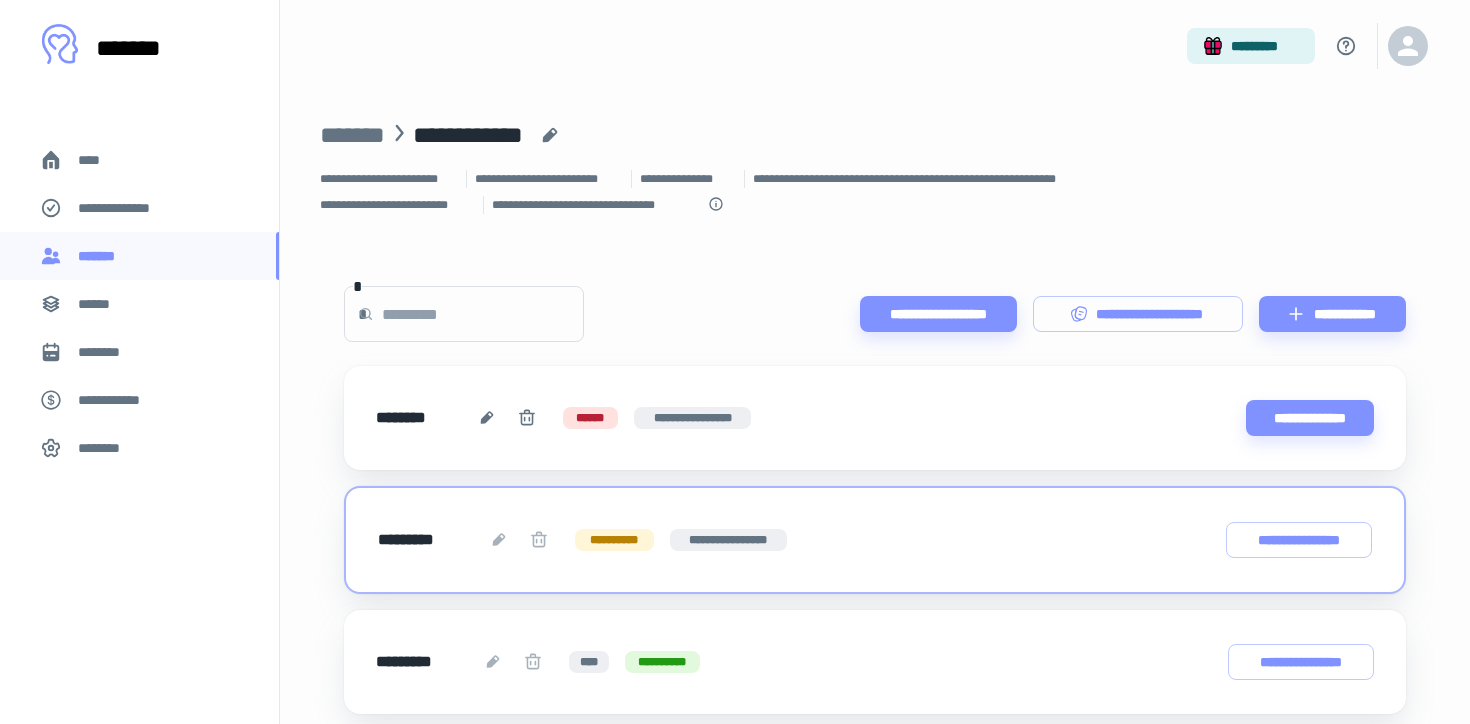 click on "********" at bounding box center [107, 352] 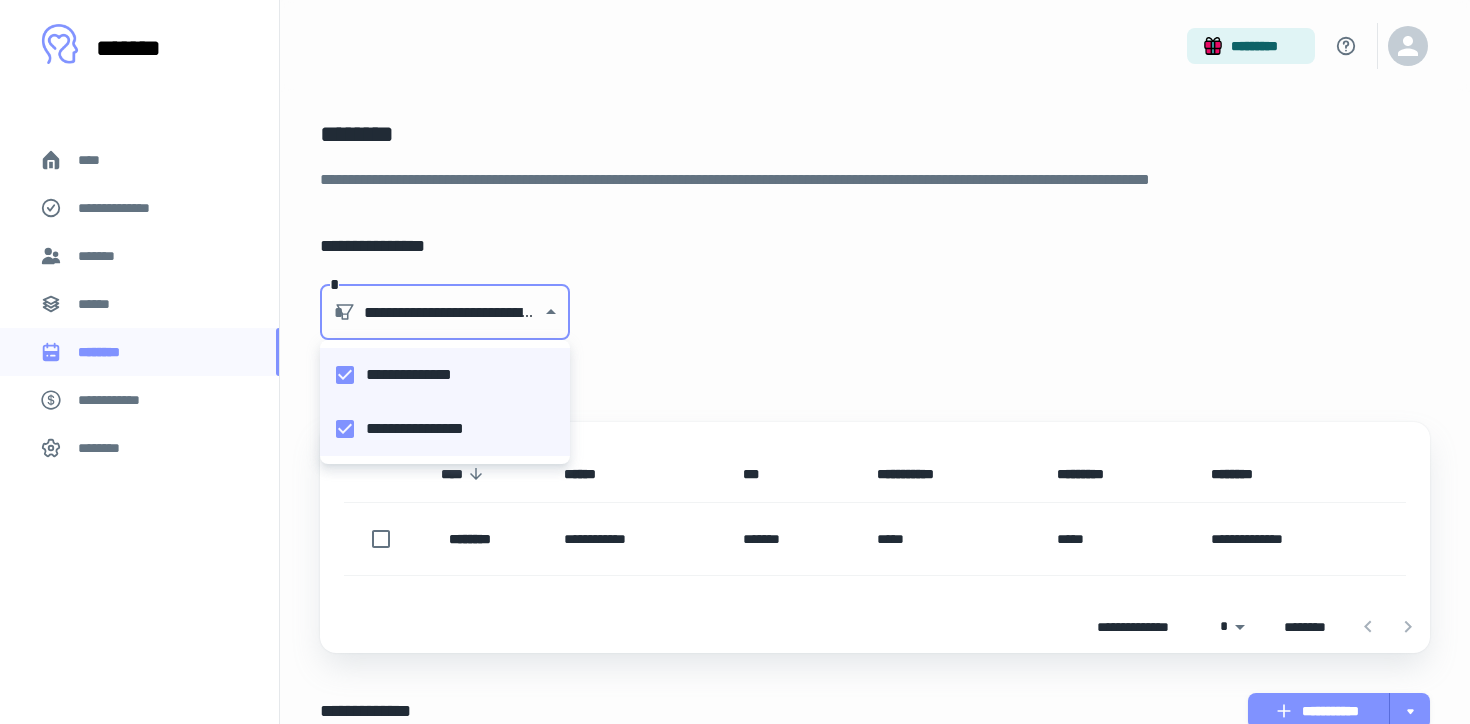 click on "[FIRST] [LAST] [STREET] [CITY] [STATE] [ZIP] [COUNTRY] [PHONE] [EMAIL] [DATE] [TIME] [URL] [IP_ADDRESS] [CREDIT_CARD] [SSN]" at bounding box center [735, 362] 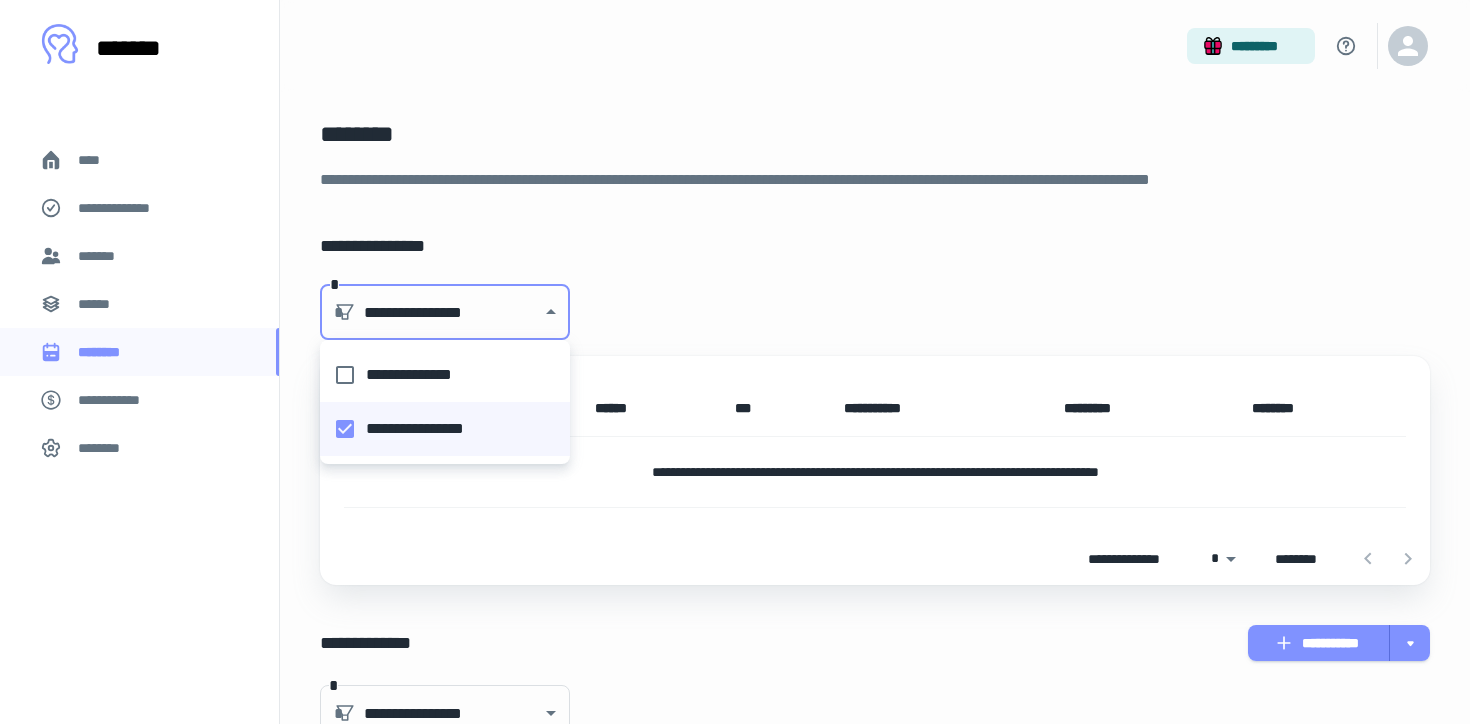 click at bounding box center [735, 362] 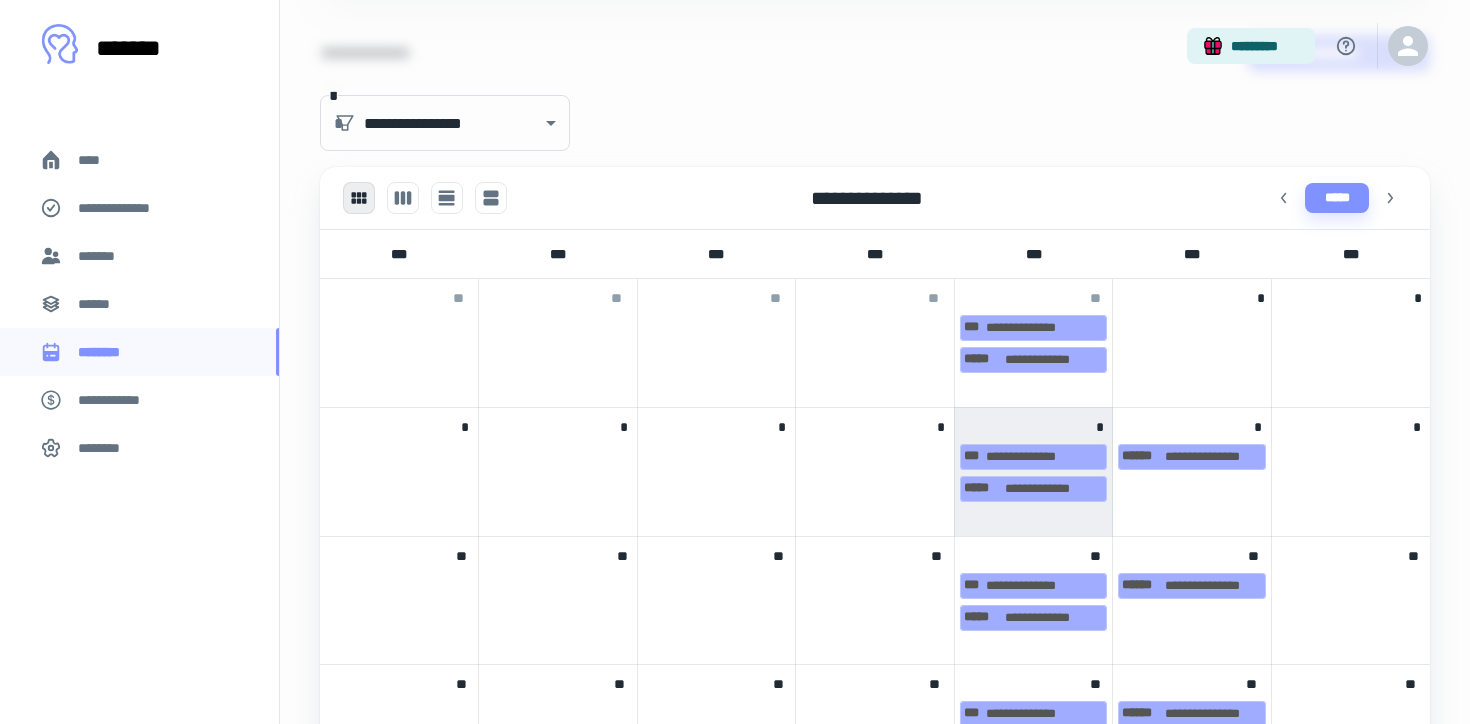 scroll, scrollTop: 569, scrollLeft: 0, axis: vertical 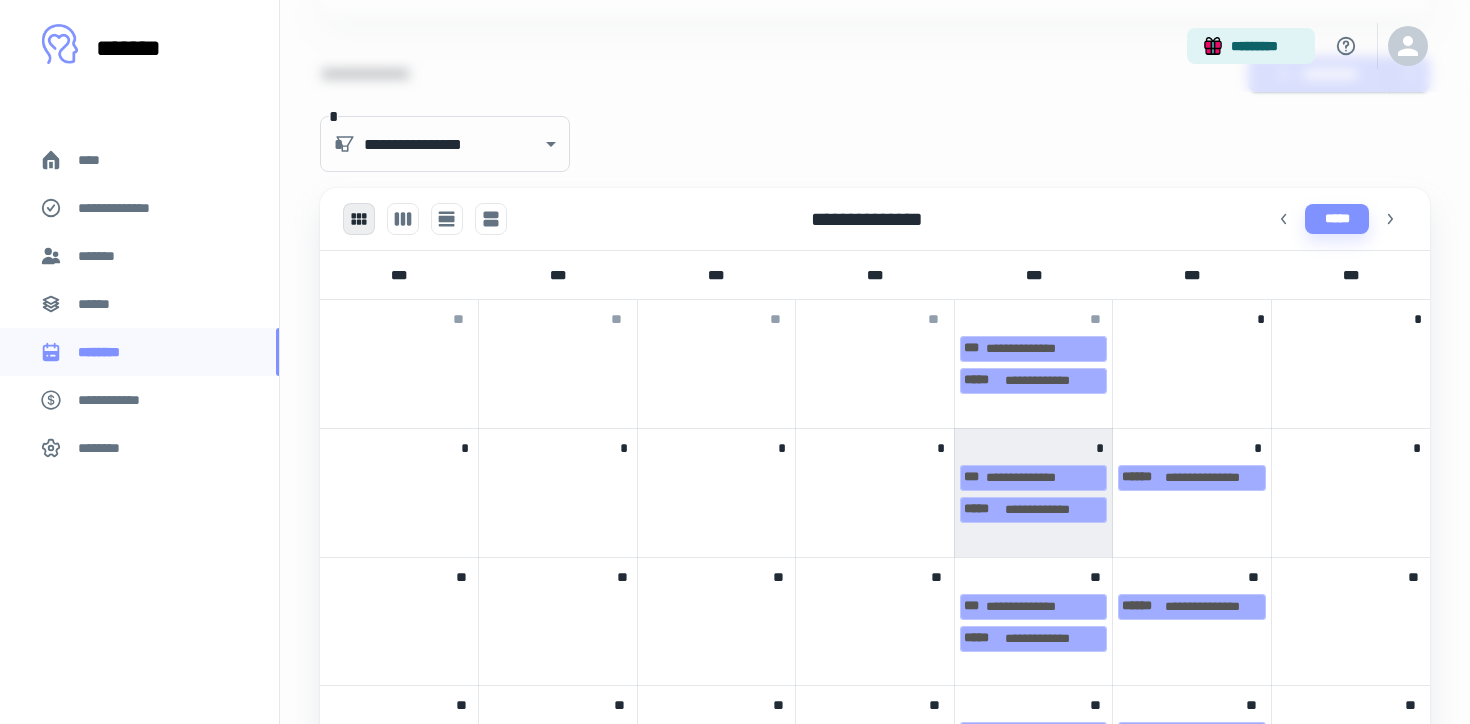 click on "**" at bounding box center (1034, 315) 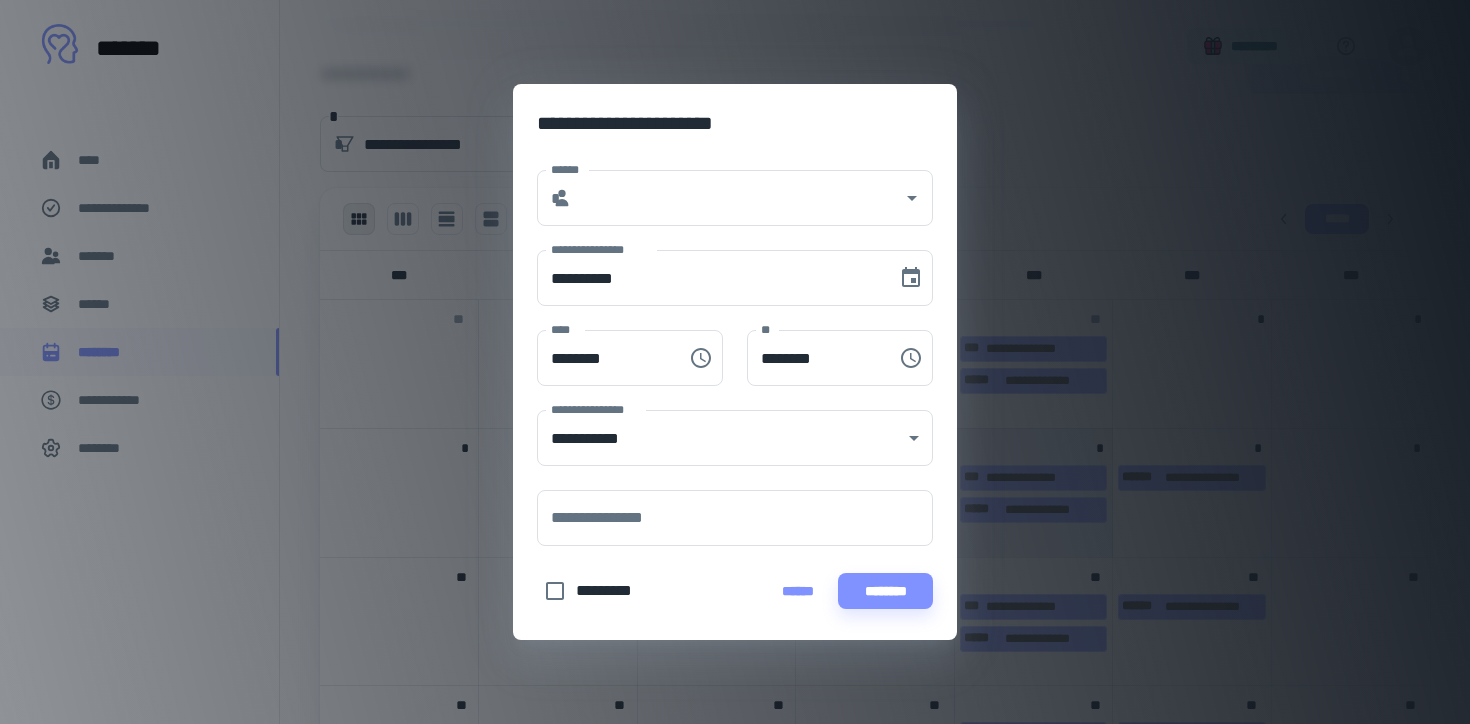 click on "**********" at bounding box center [735, 119] 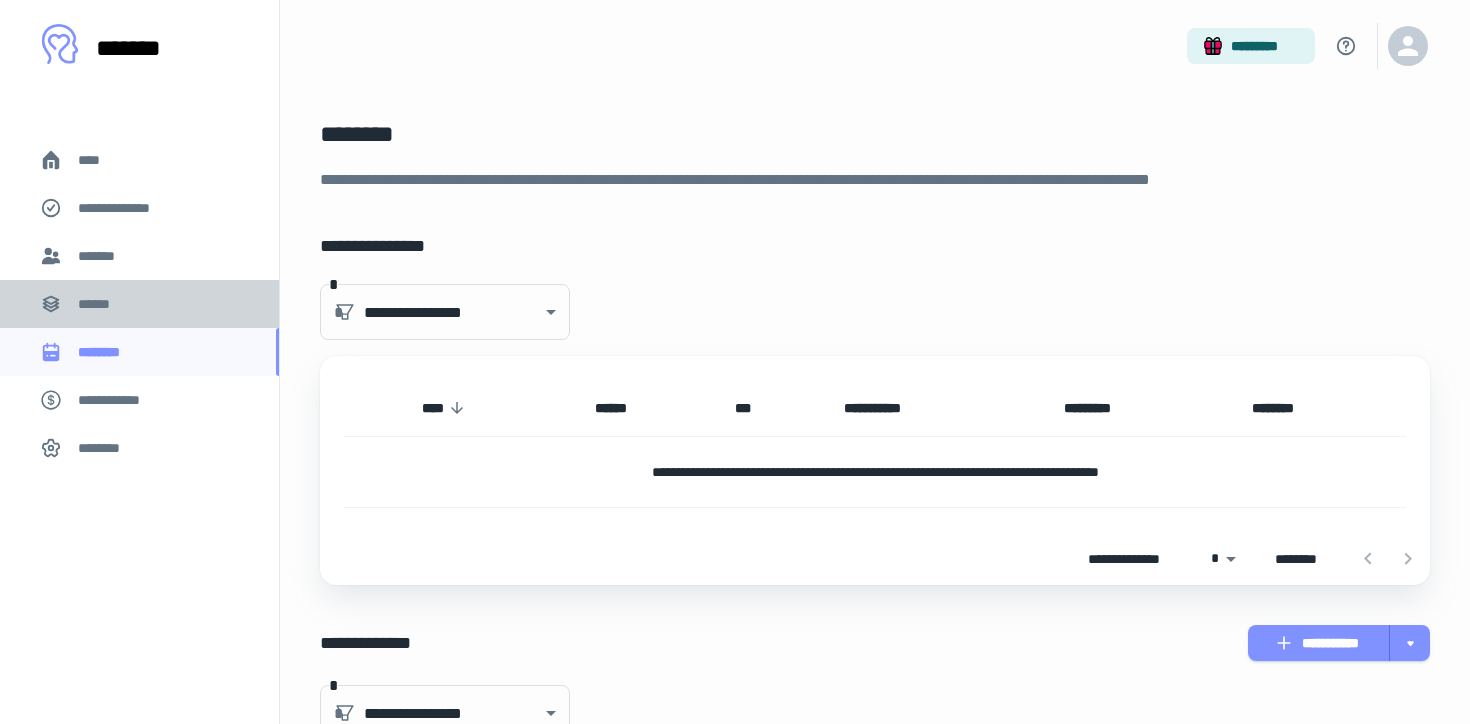 click on "******" at bounding box center (100, 304) 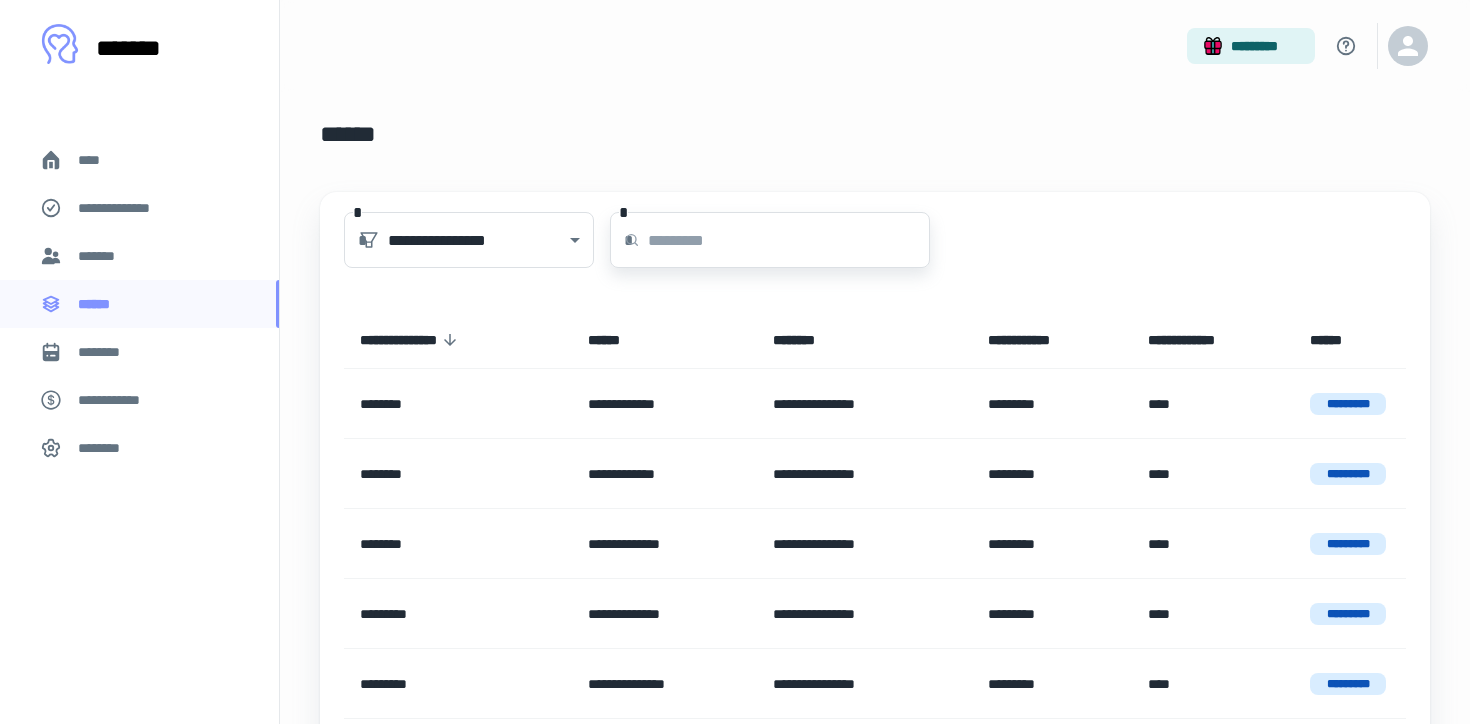 click at bounding box center [789, 240] 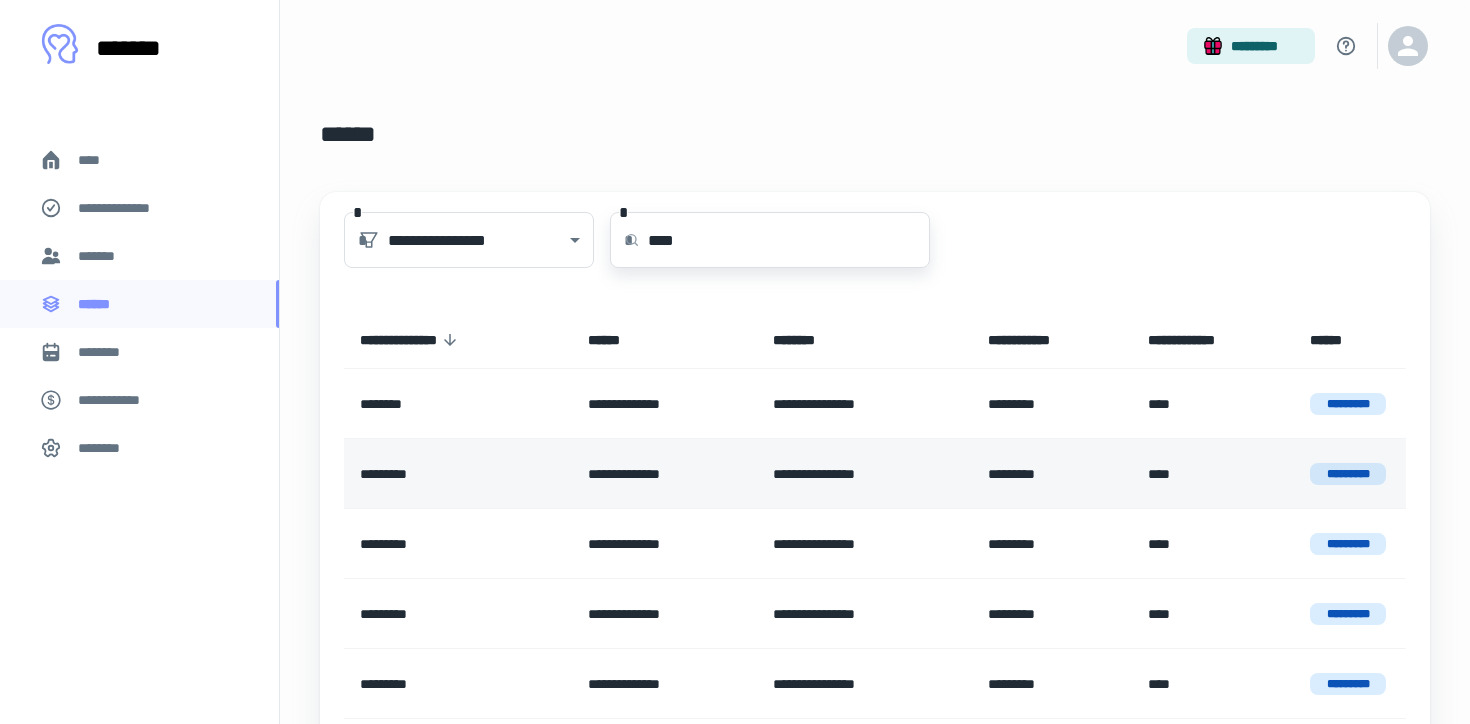 type on "****" 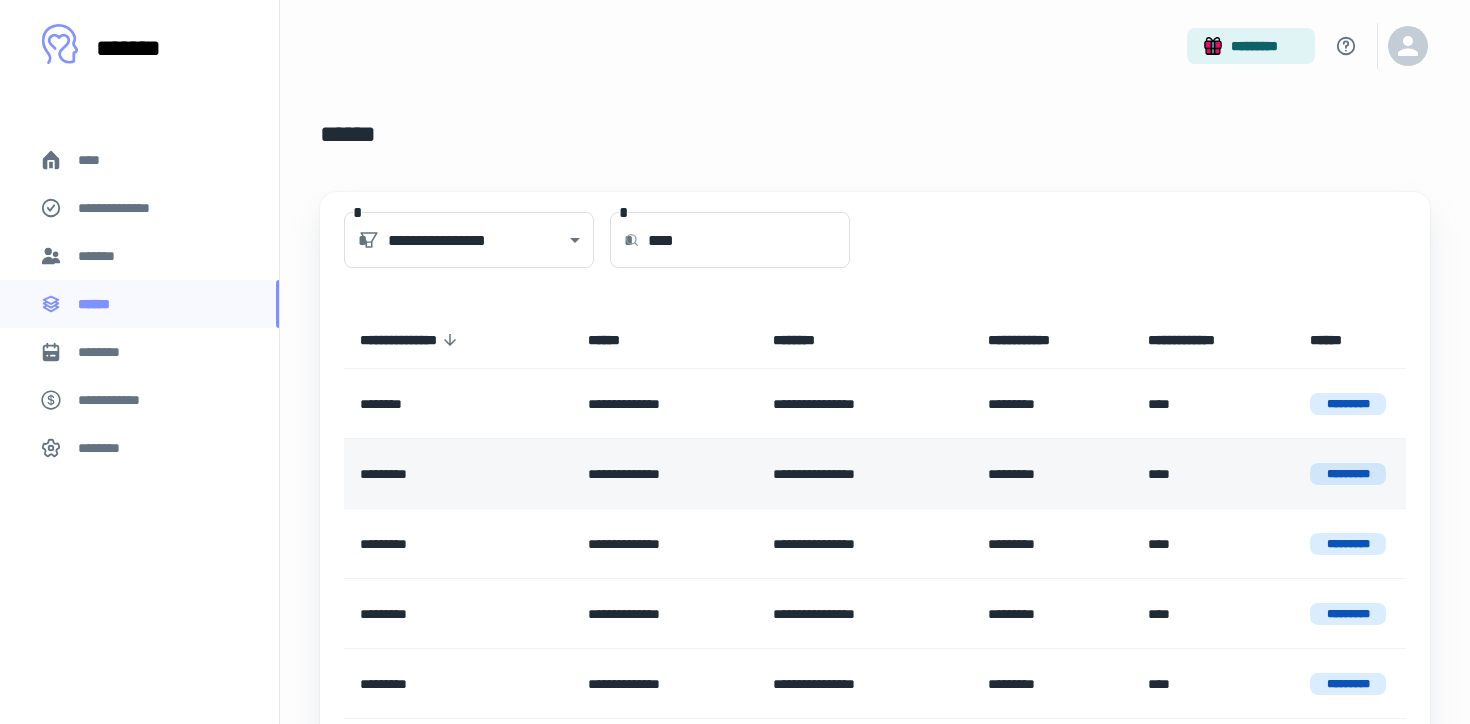 click on "**********" at bounding box center [664, 474] 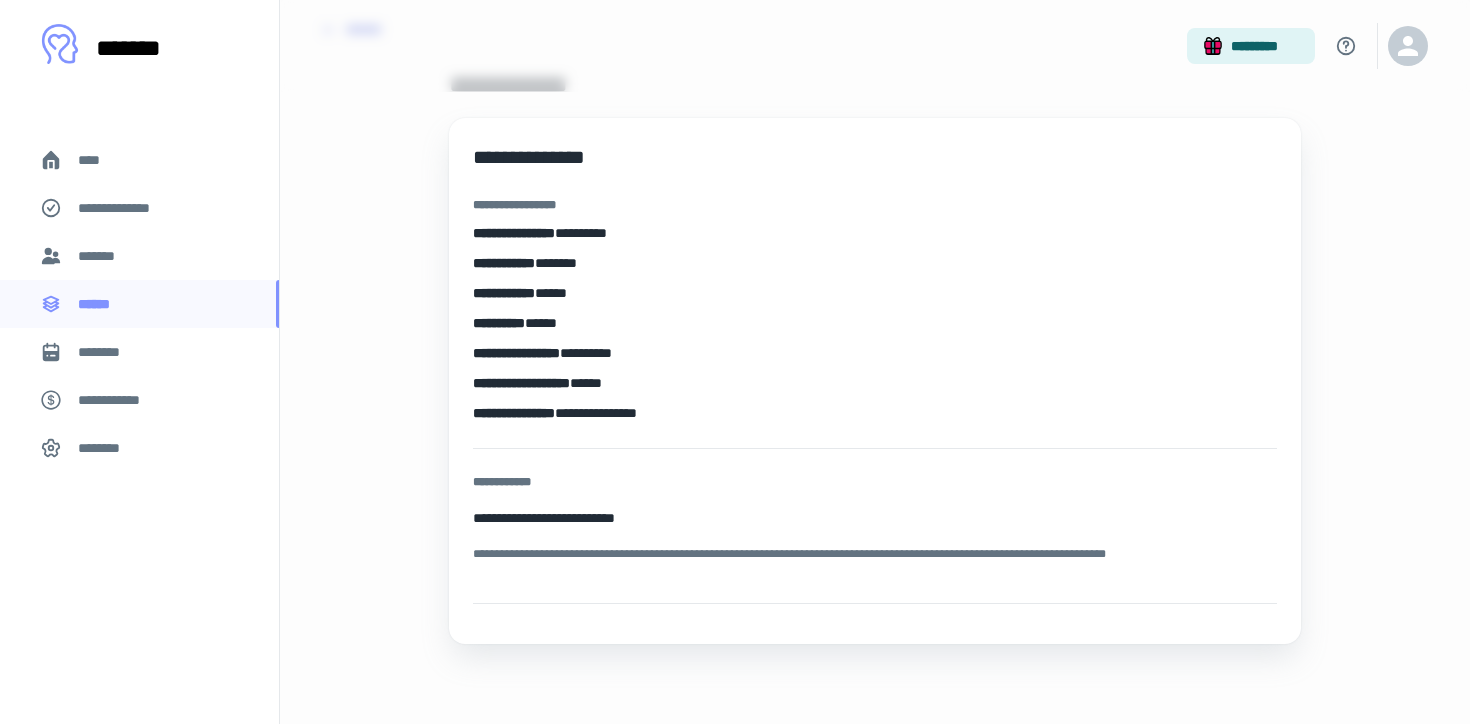 scroll, scrollTop: 0, scrollLeft: 0, axis: both 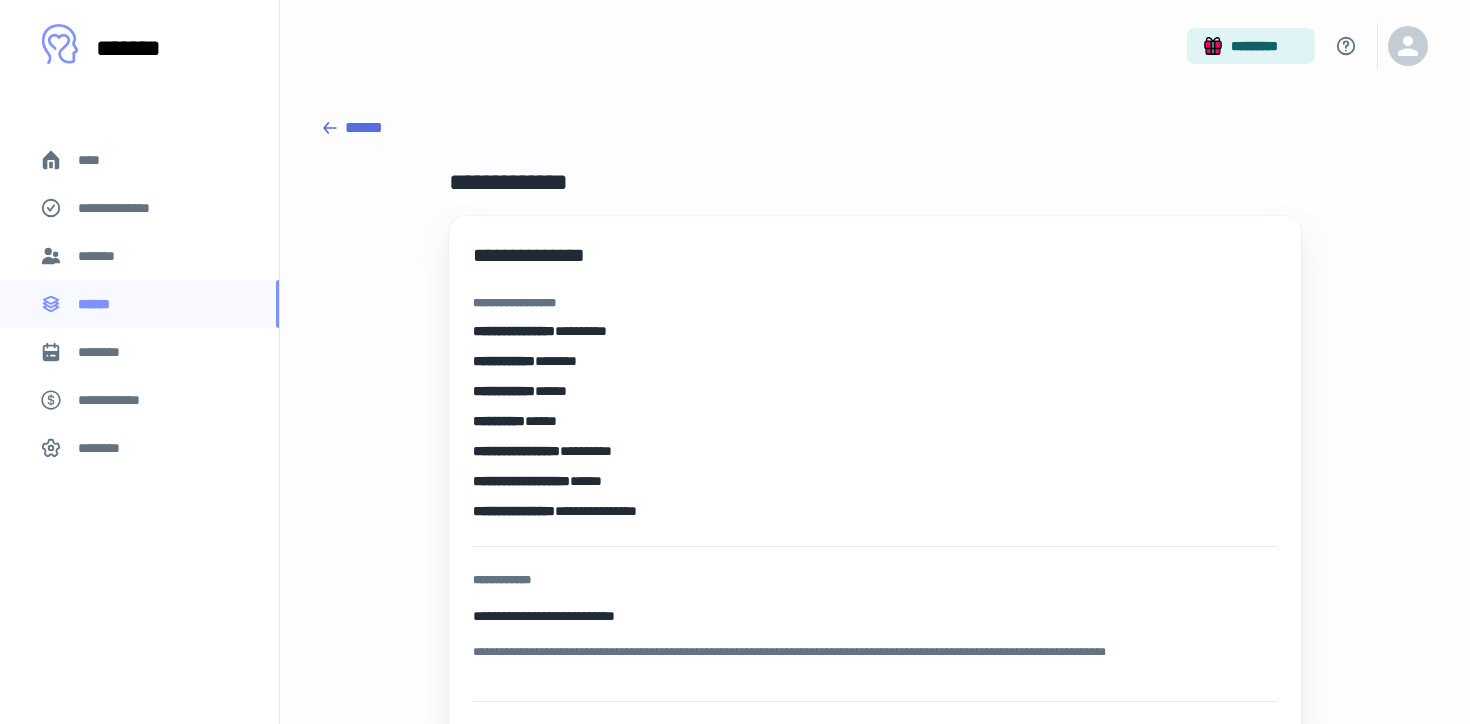 click 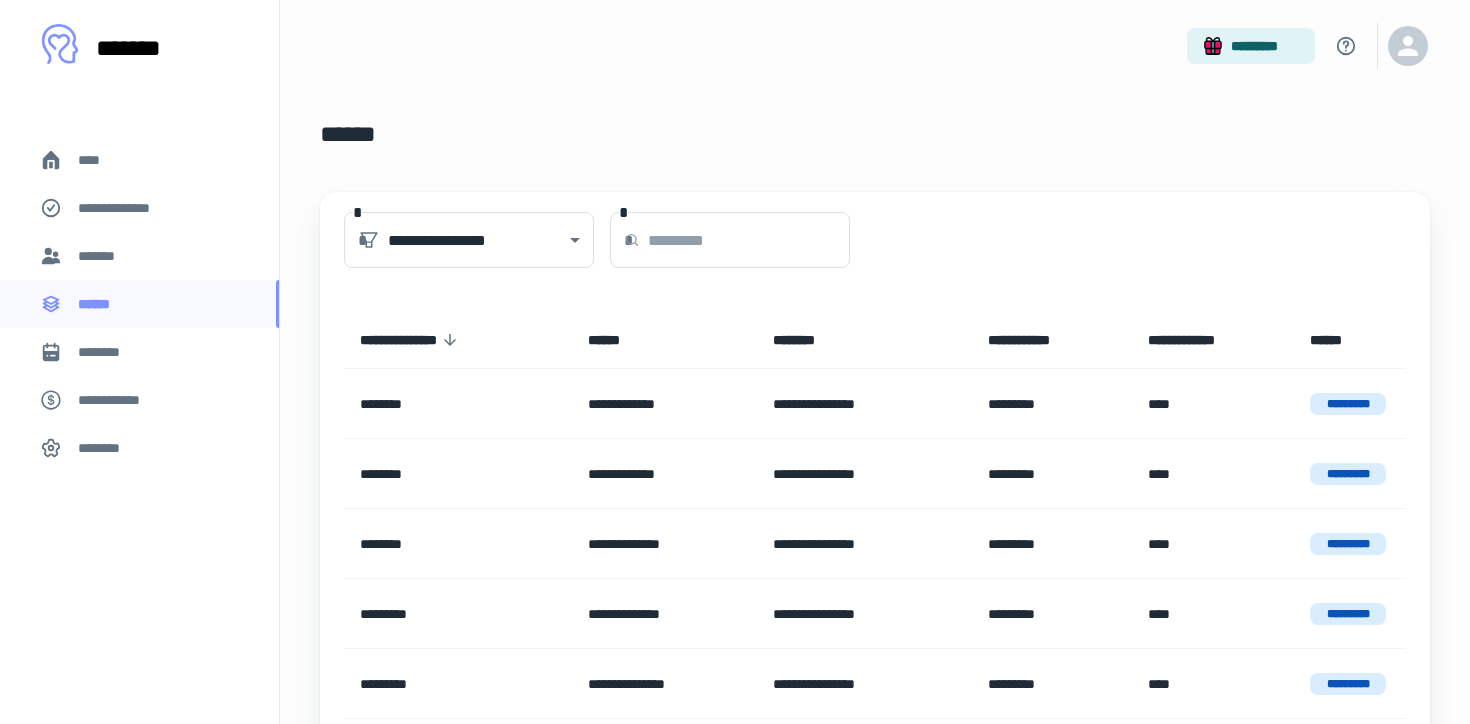 click on "********" at bounding box center [107, 352] 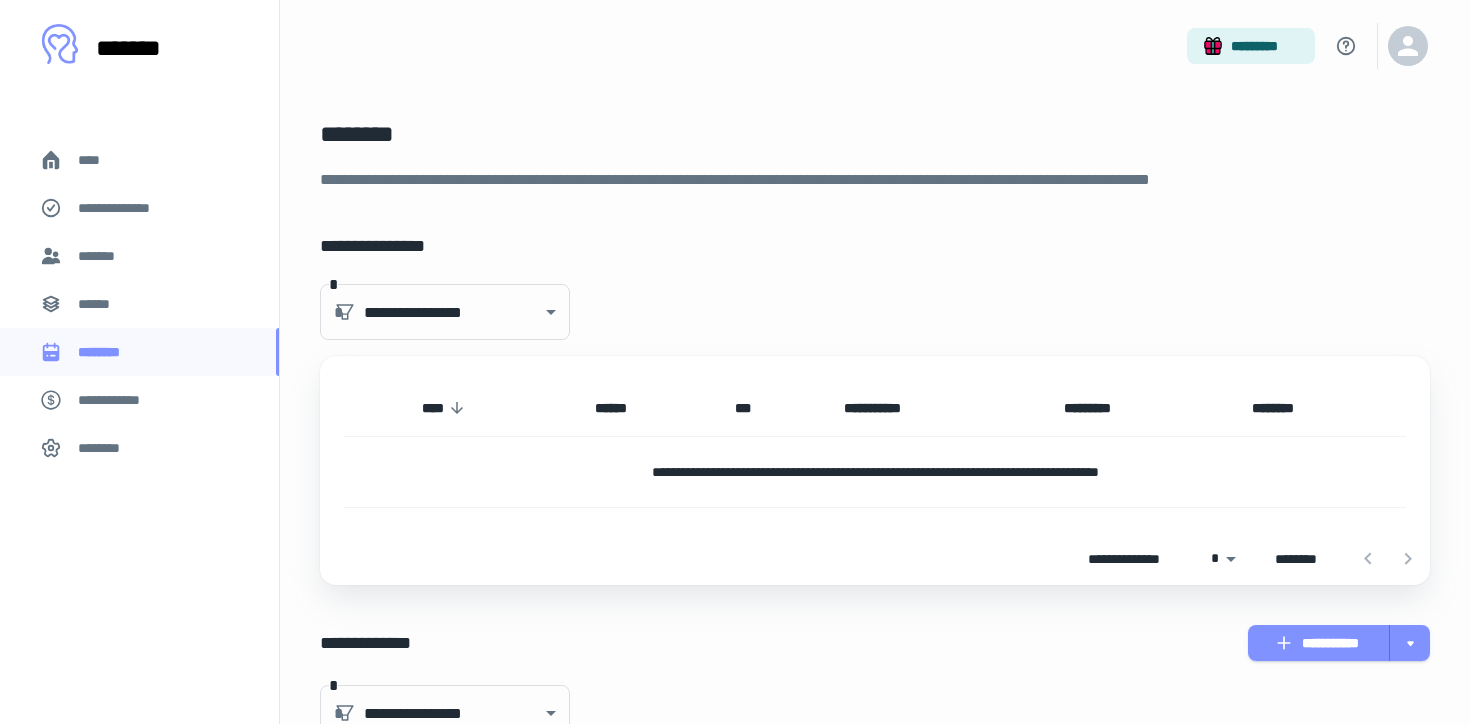 scroll, scrollTop: 519, scrollLeft: 0, axis: vertical 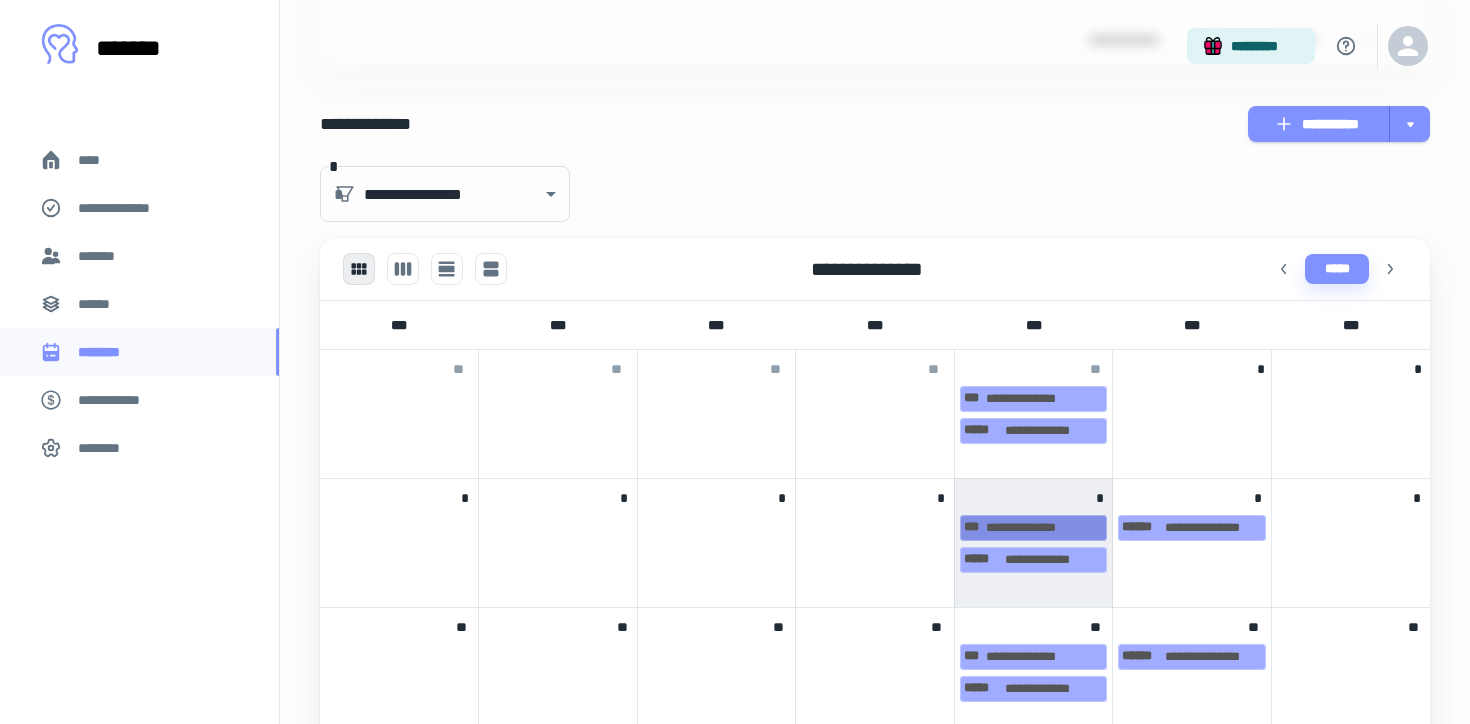 click on "[FIRST] [LAST]" at bounding box center [1034, 528] 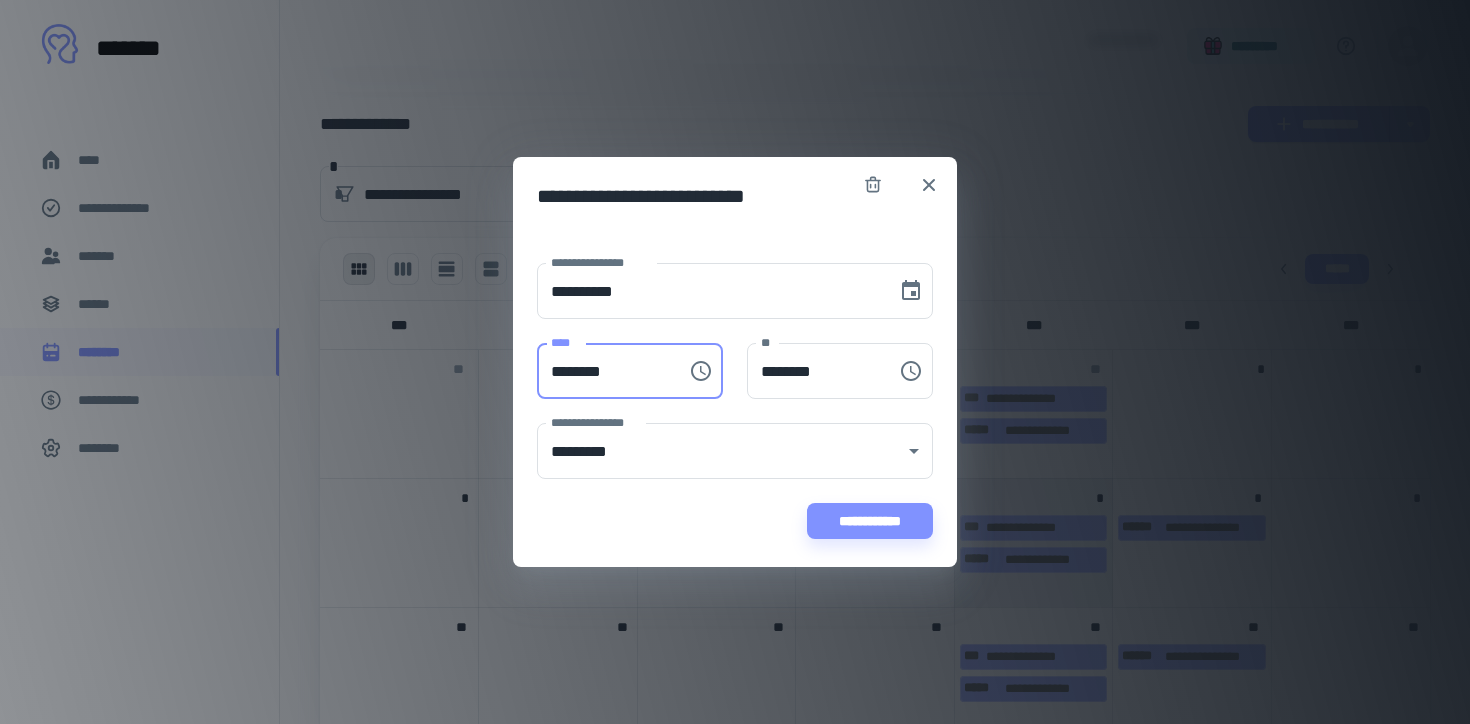 click on "********" at bounding box center (605, 371) 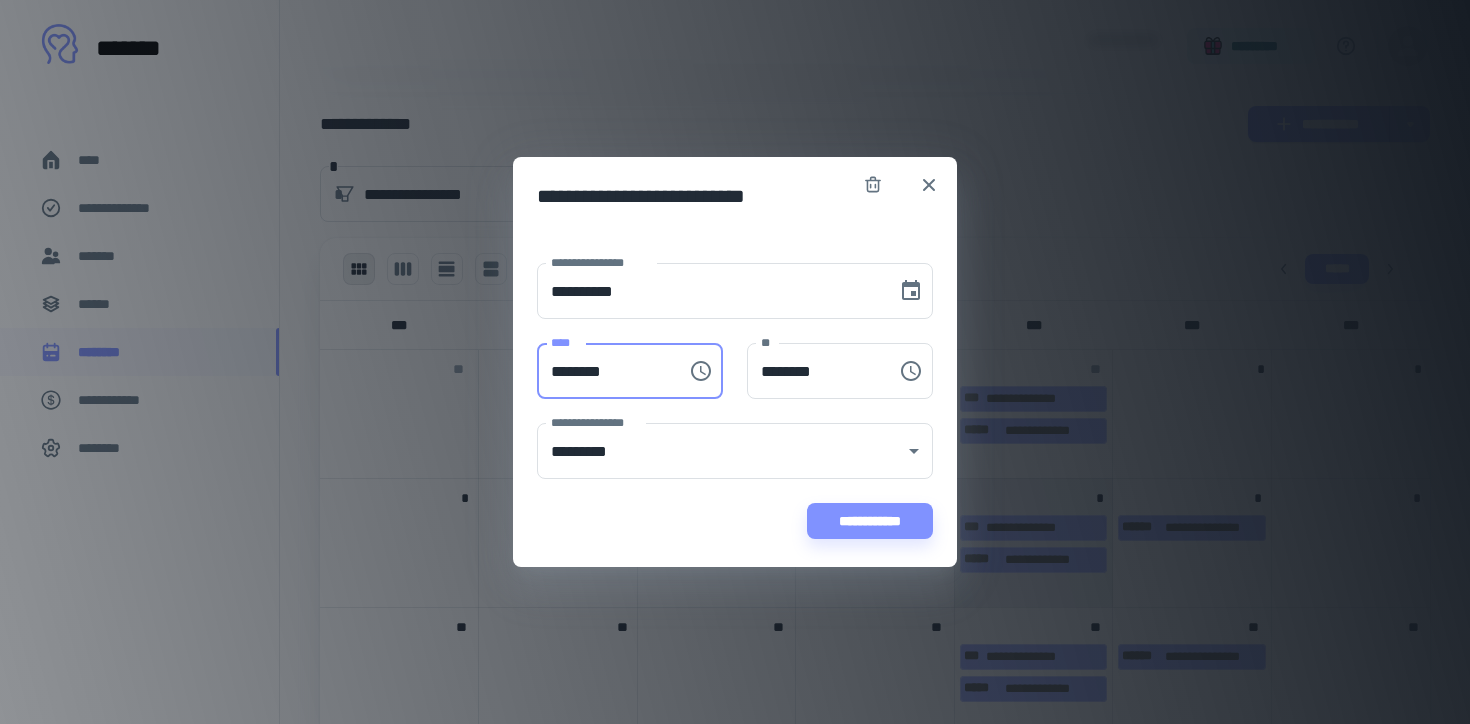 type on "********" 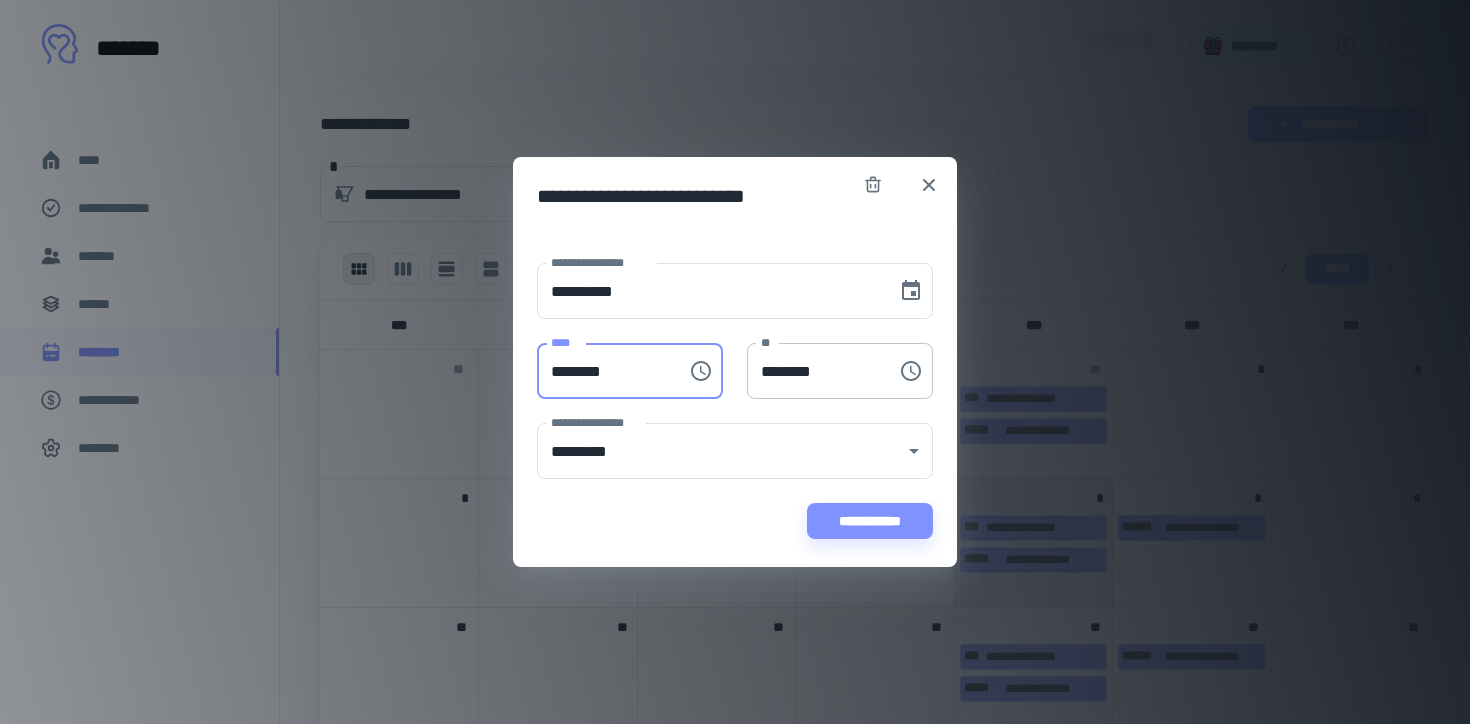 type on "********" 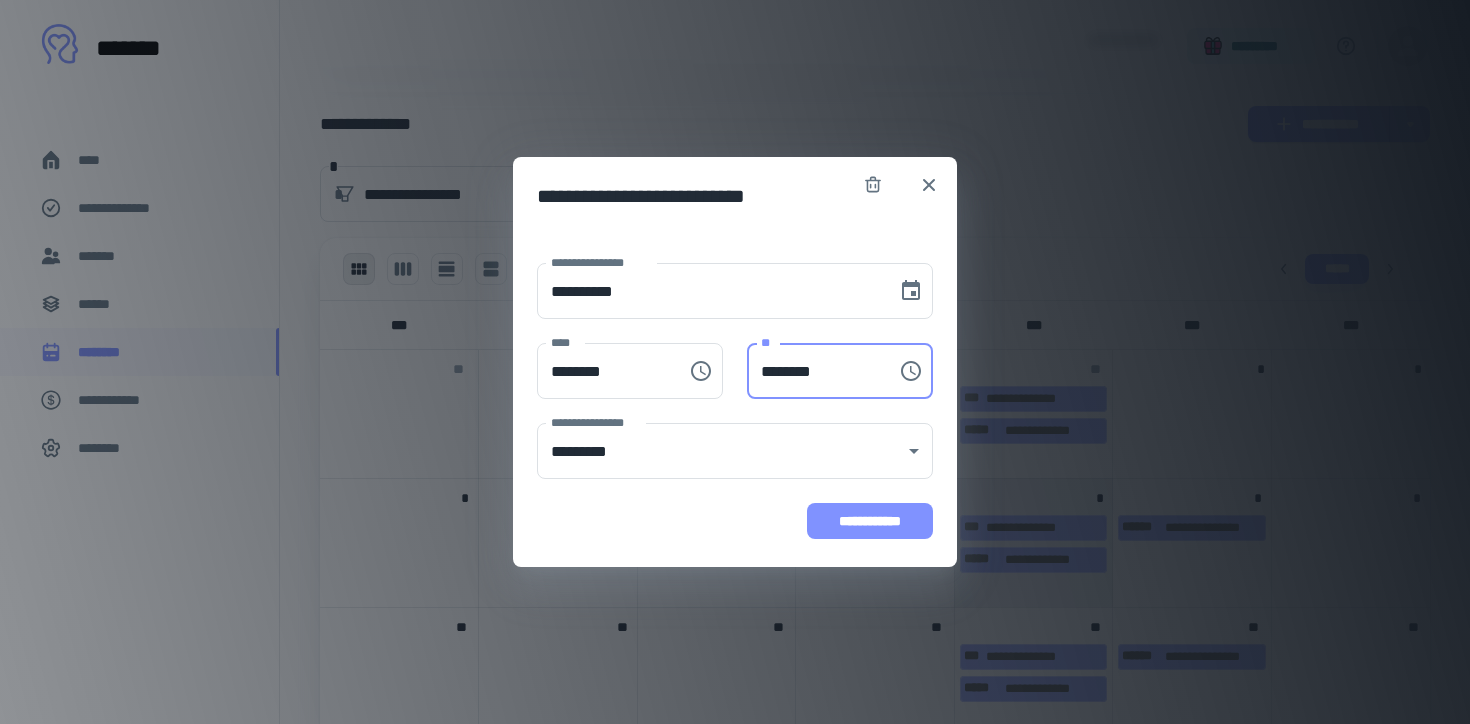 type on "********" 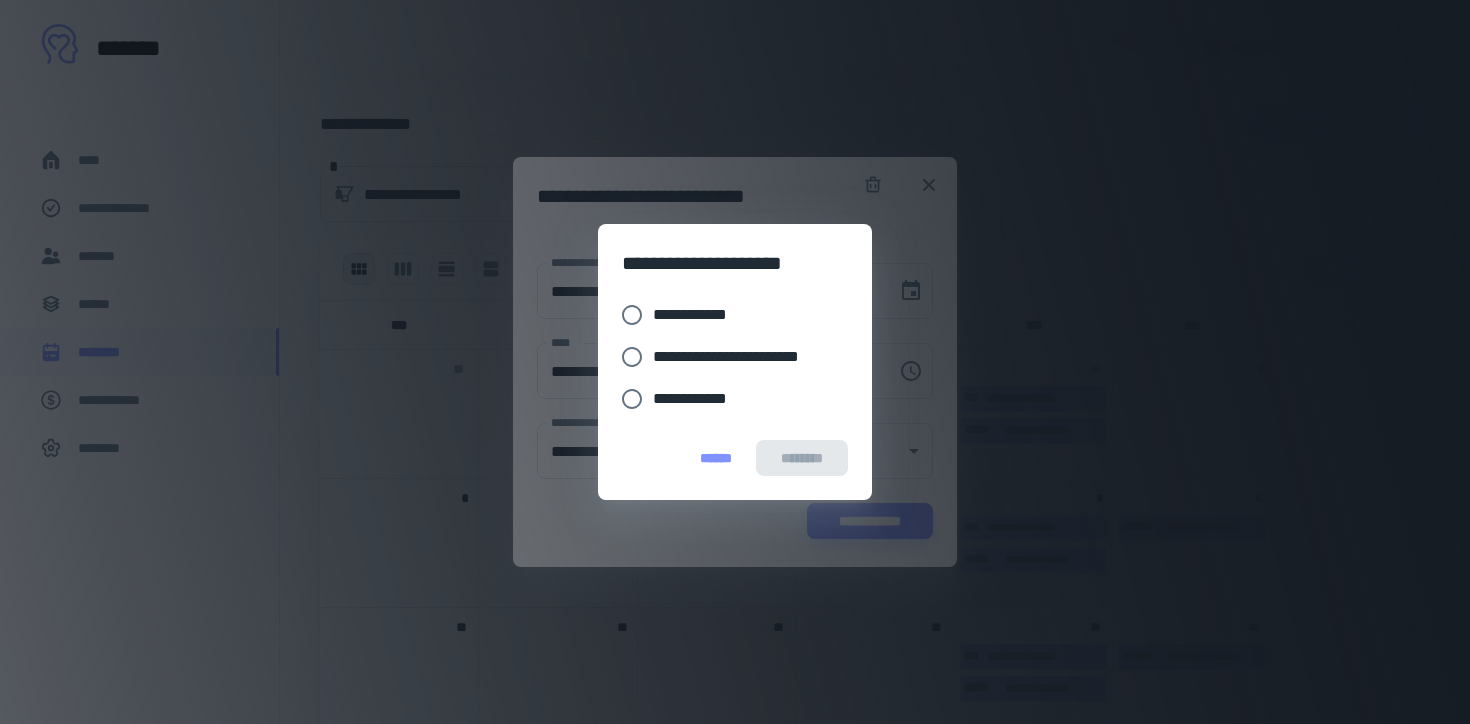 click on "**********" at bounding box center [743, 357] 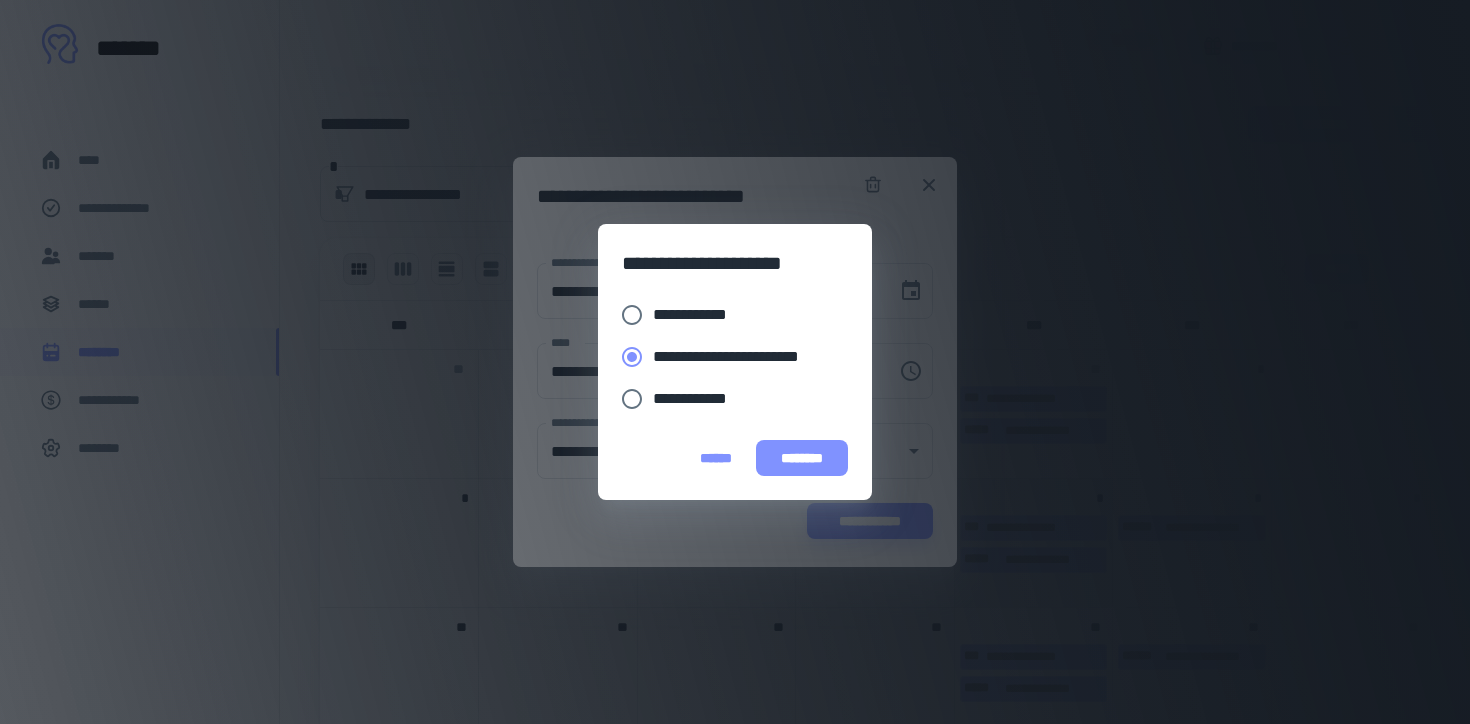 click on "********" at bounding box center (802, 458) 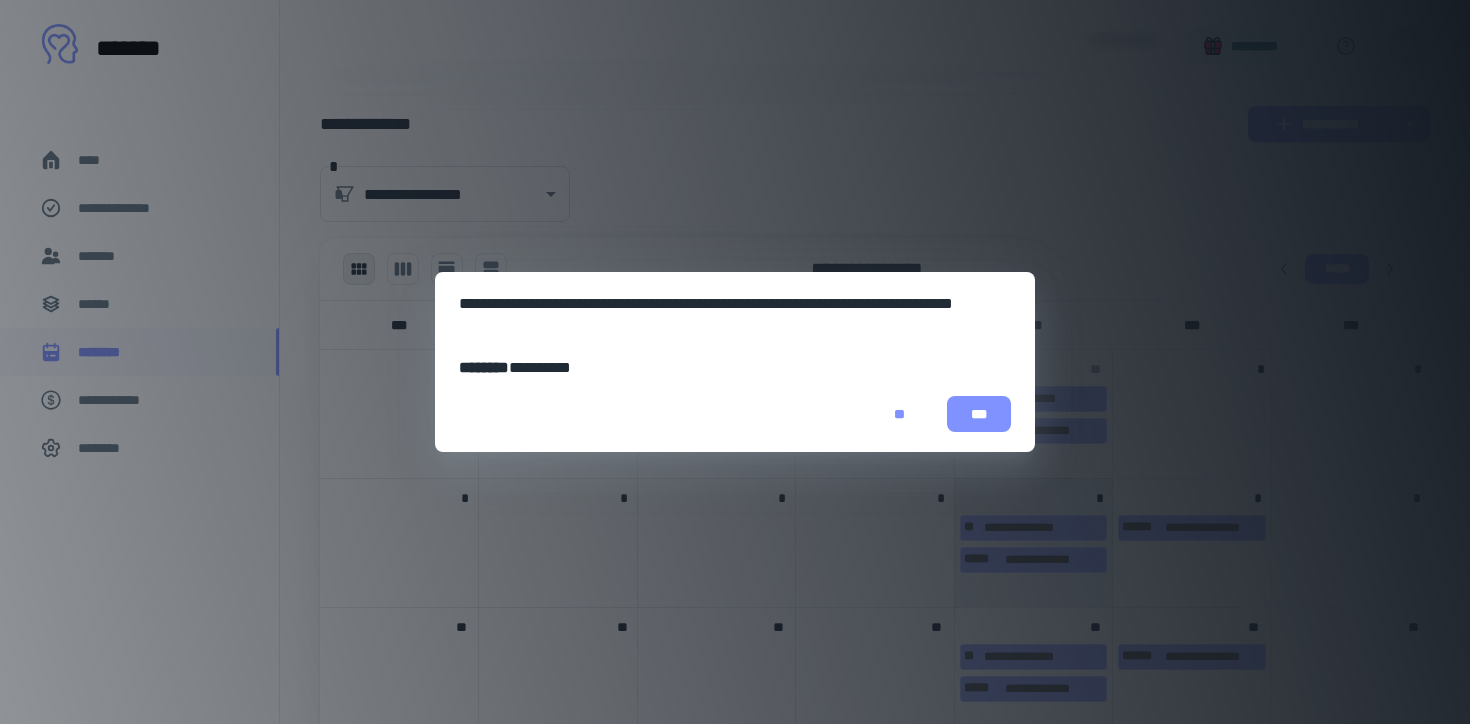 click on "***" at bounding box center [979, 414] 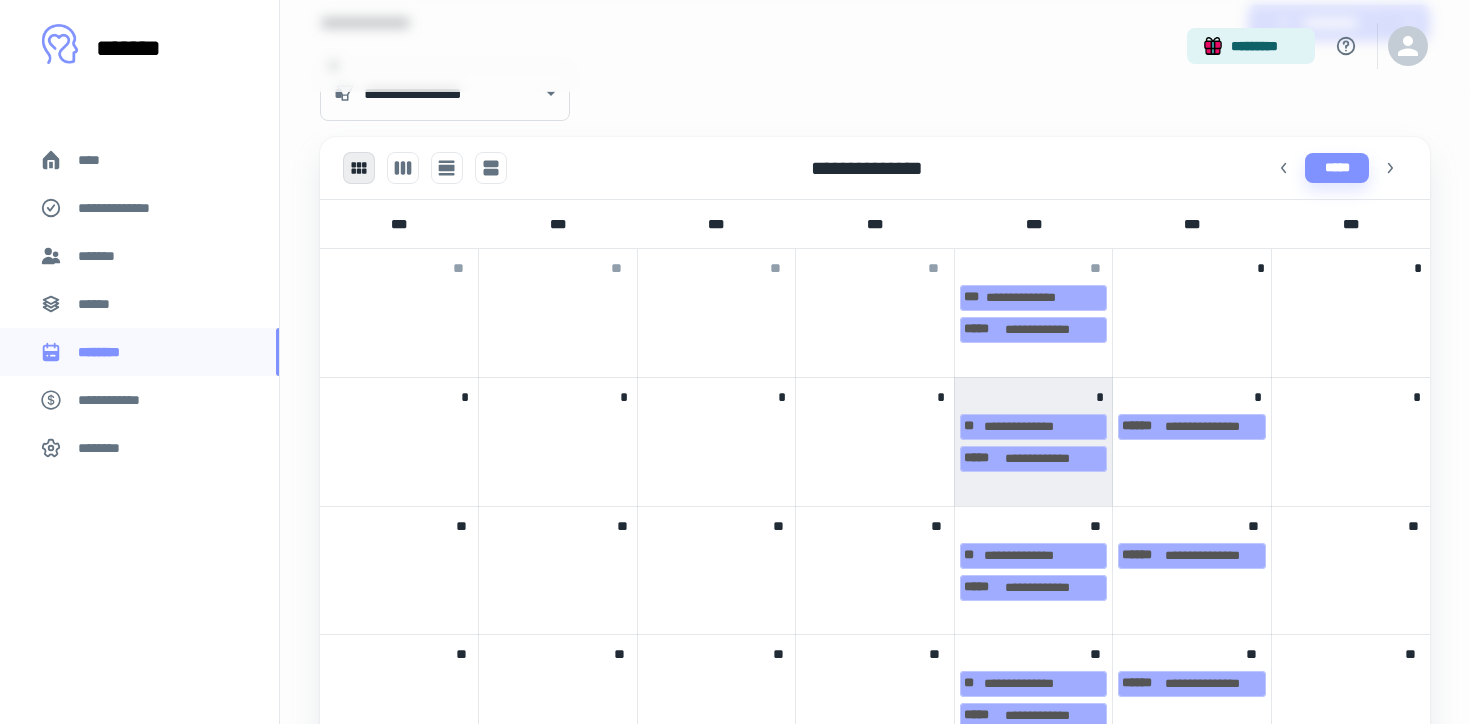 scroll, scrollTop: 677, scrollLeft: 0, axis: vertical 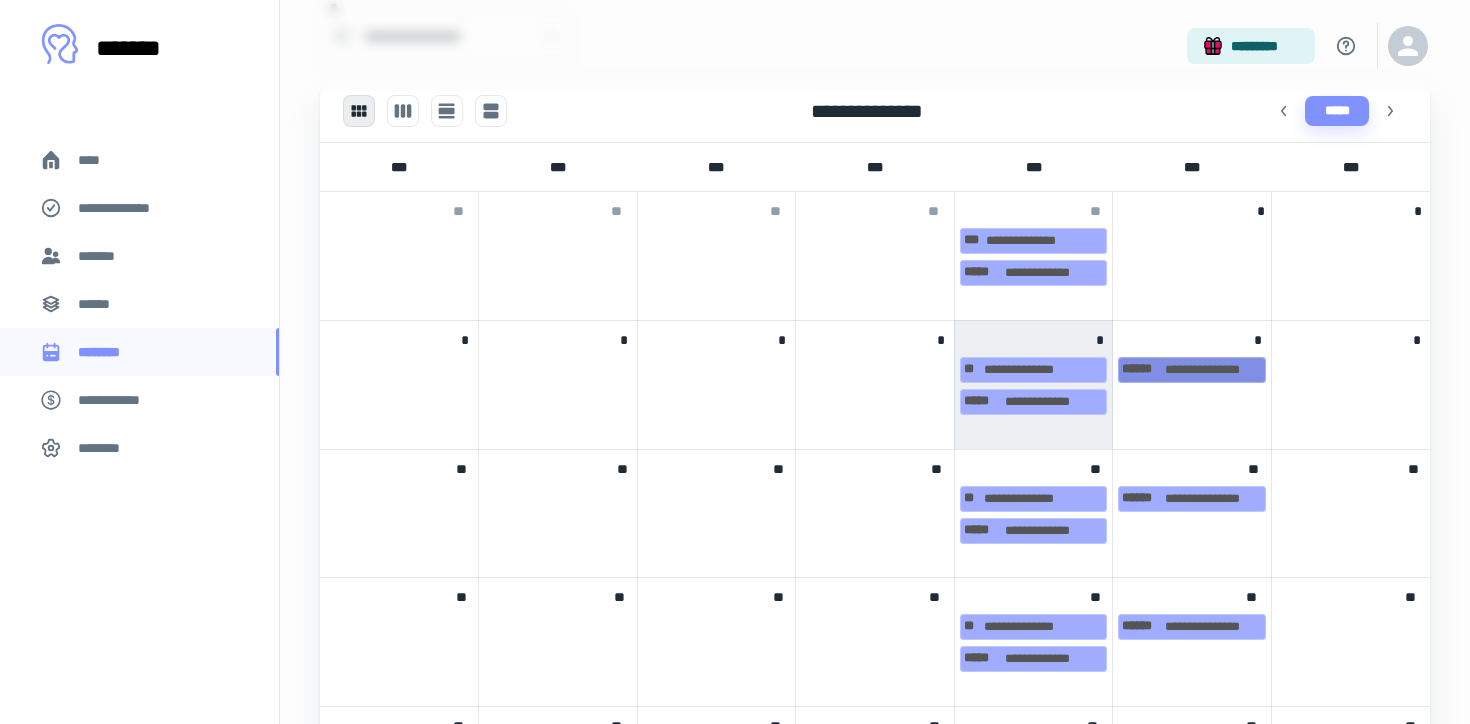 click on "[FIRST] [LAST]" at bounding box center (1192, 370) 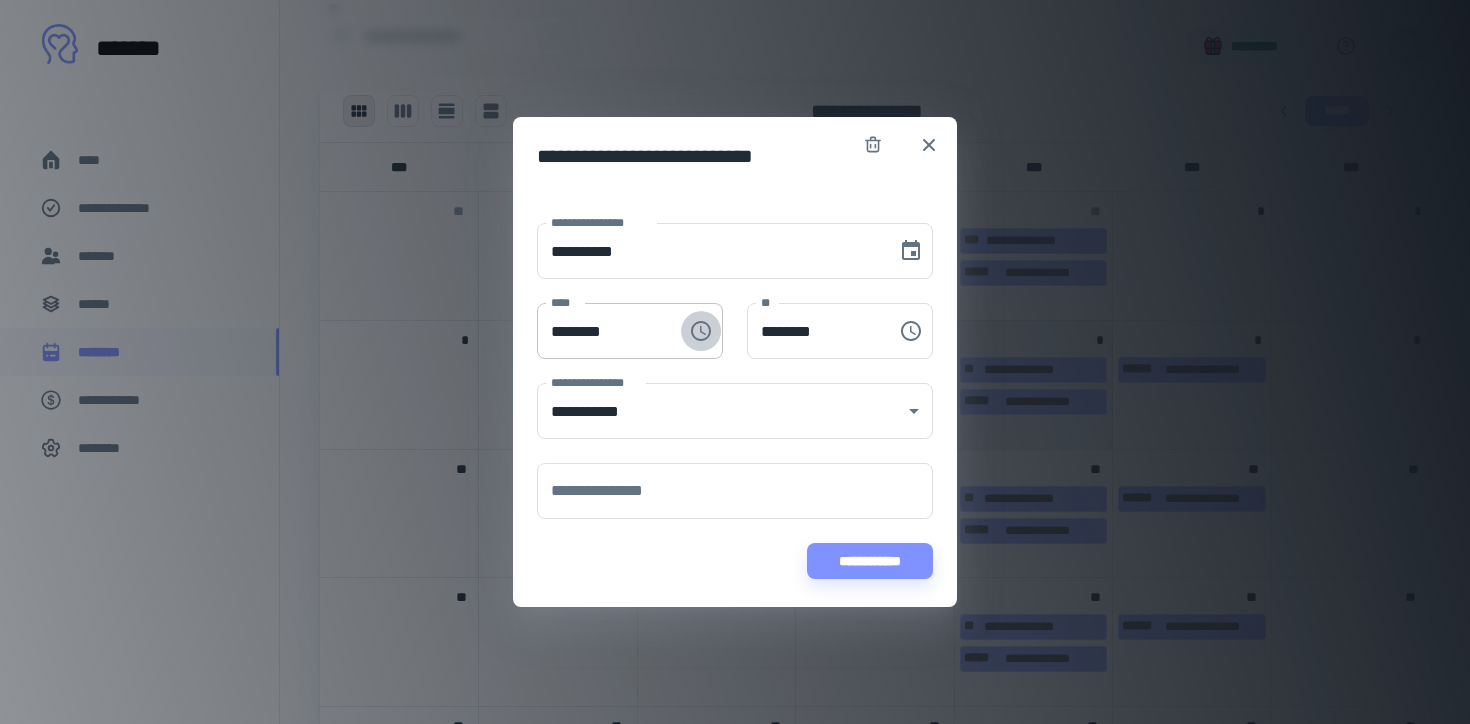click 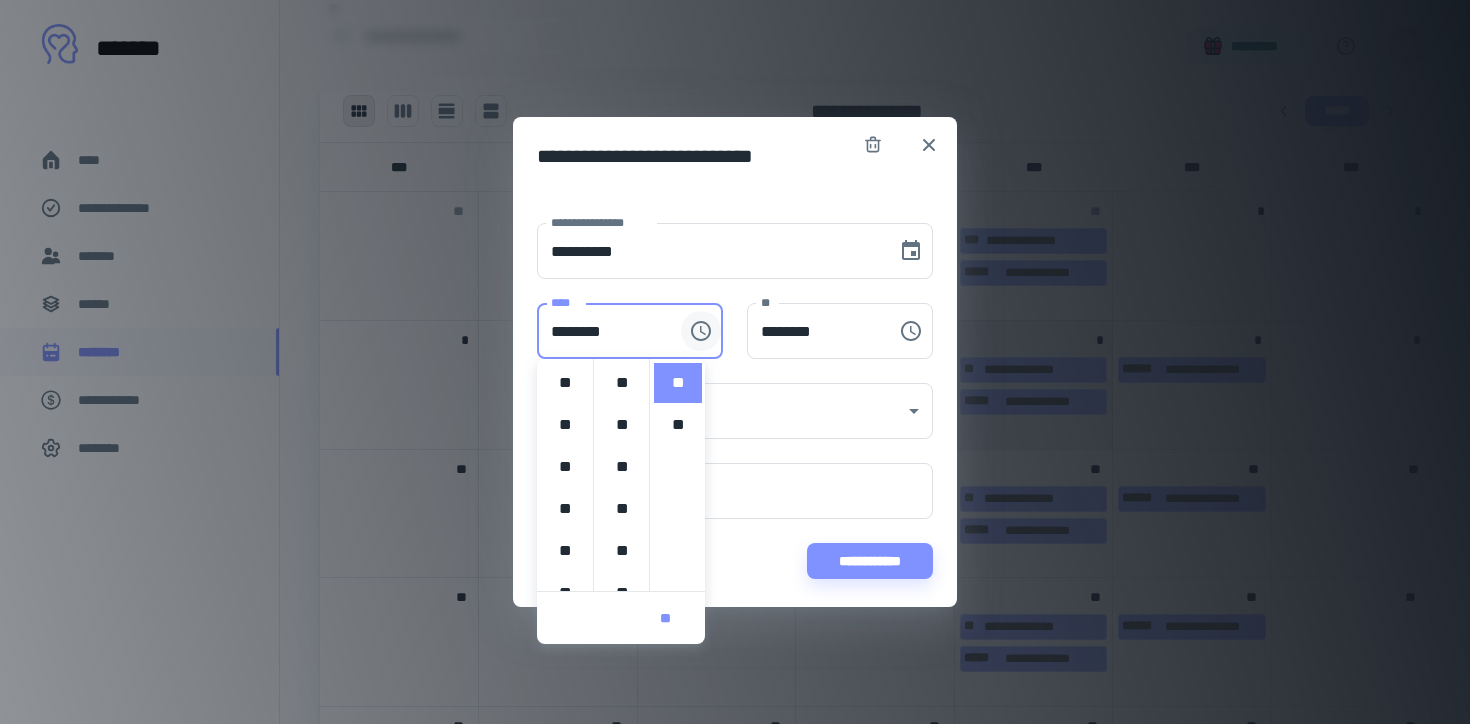 scroll, scrollTop: 462, scrollLeft: 0, axis: vertical 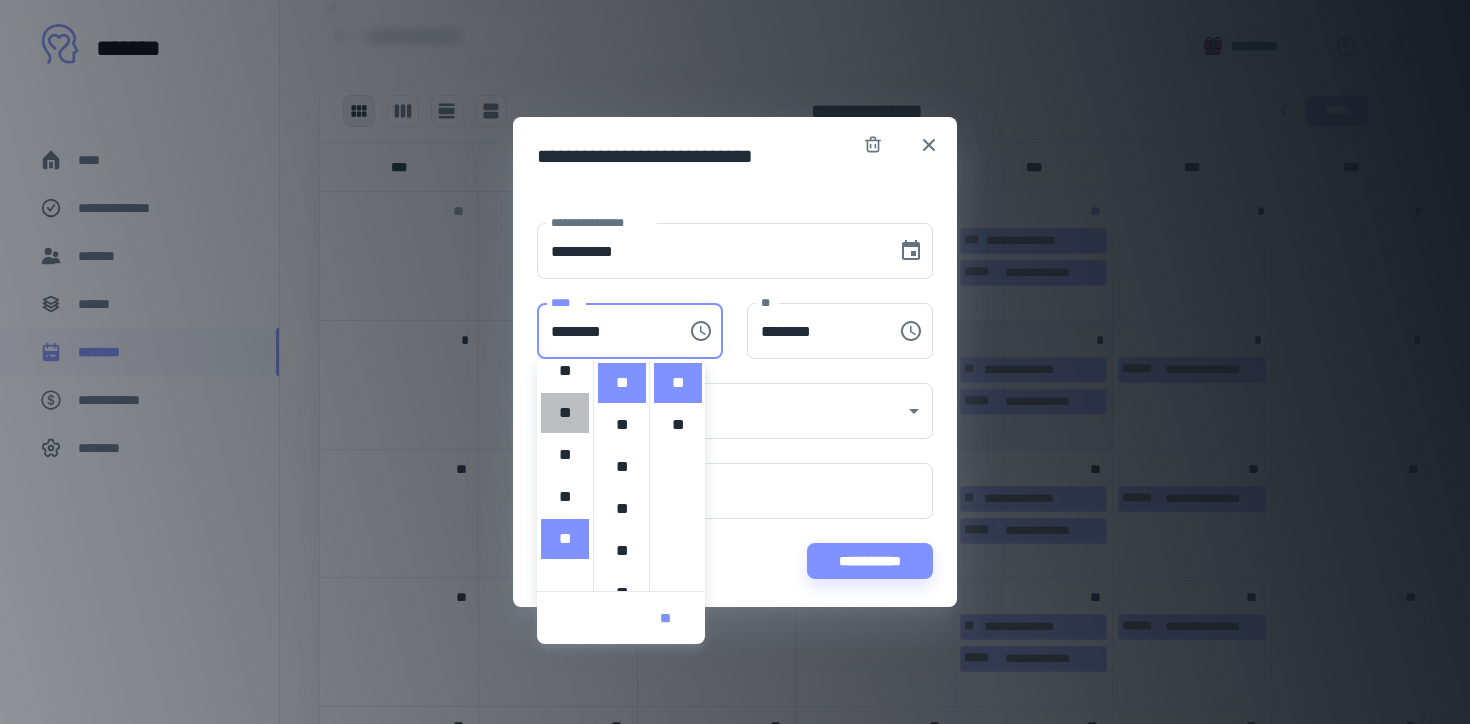 click on "**" at bounding box center (565, 413) 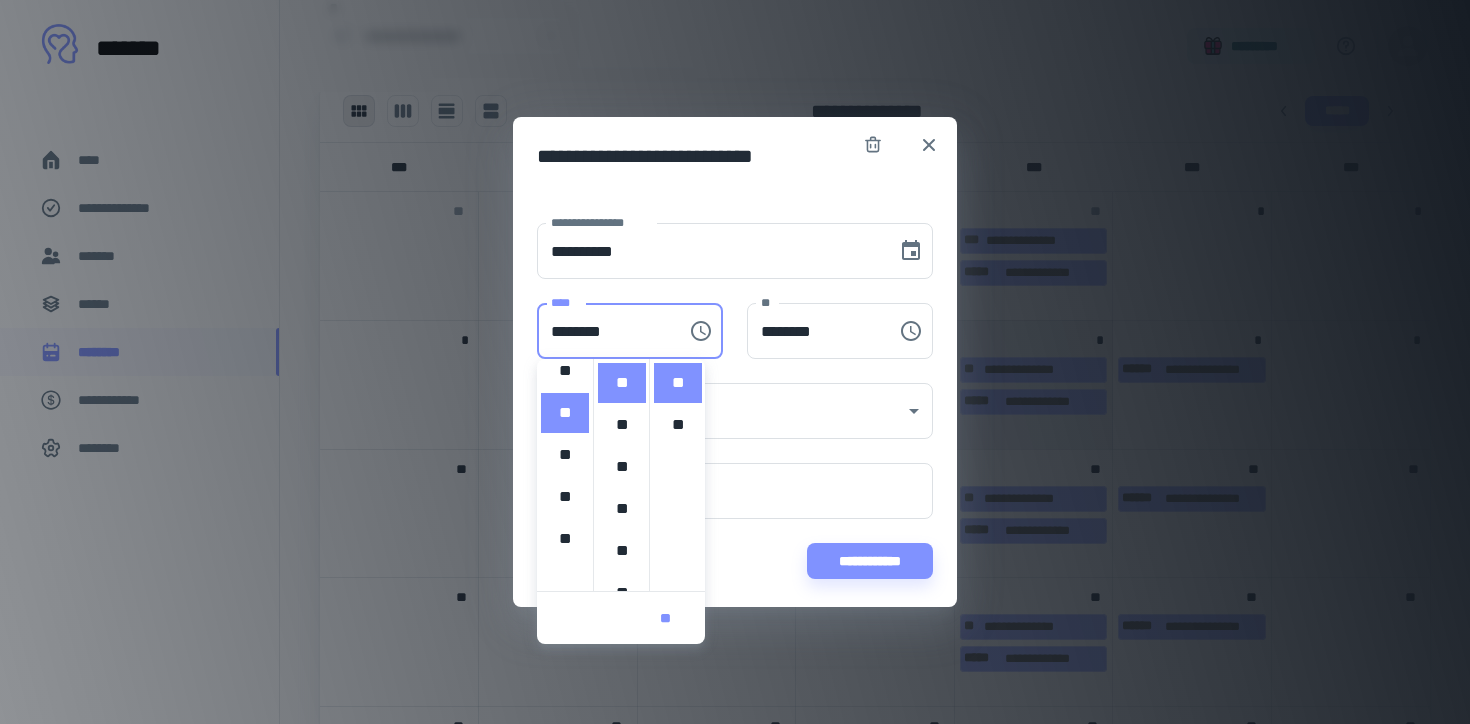 scroll, scrollTop: 336, scrollLeft: 0, axis: vertical 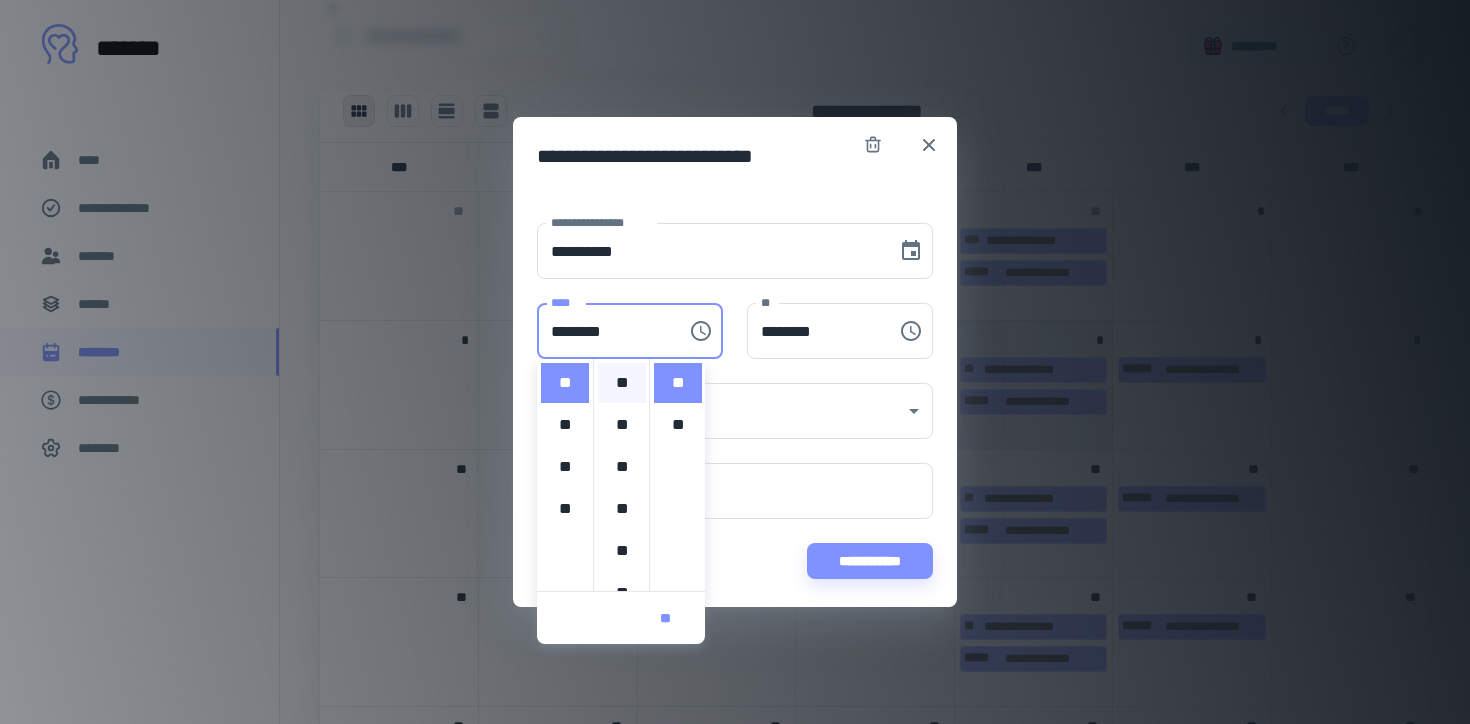 click on "**" at bounding box center [622, 383] 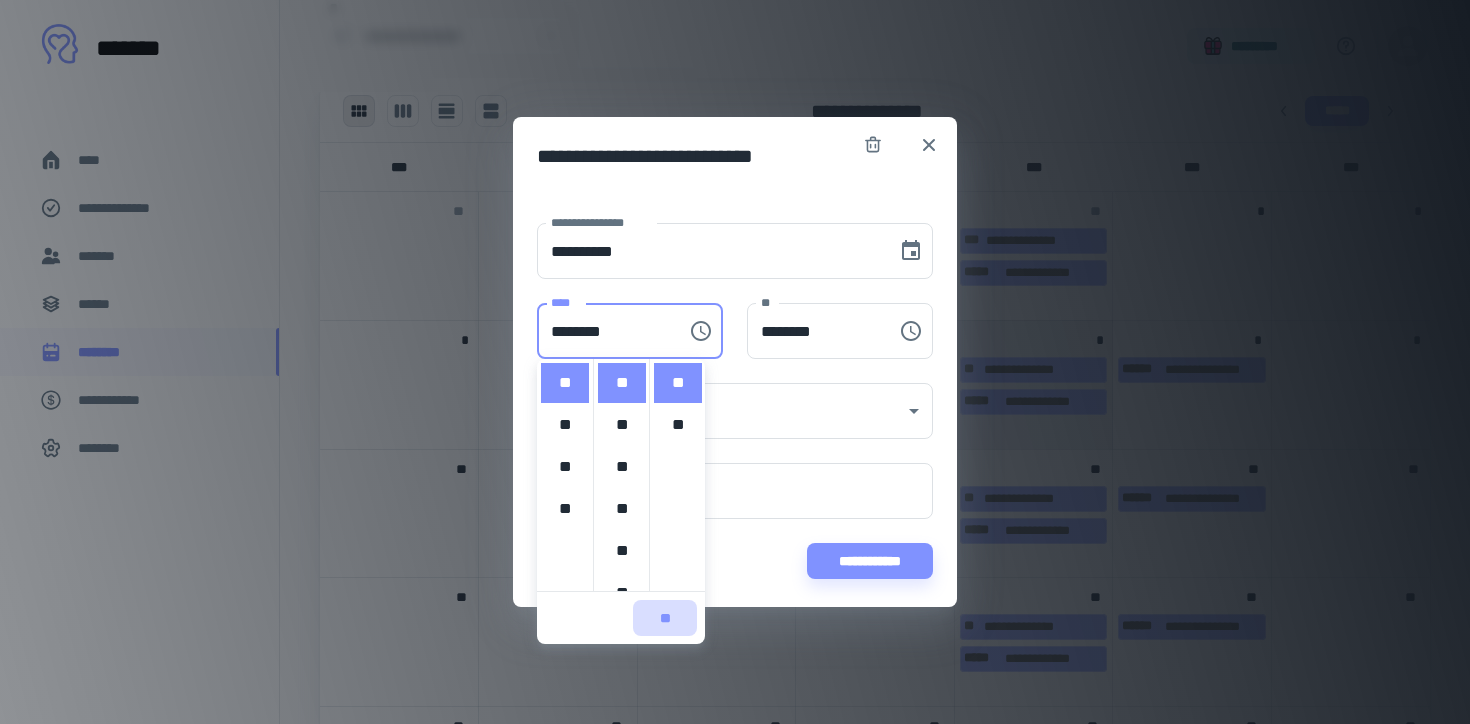 click on "**" at bounding box center (665, 618) 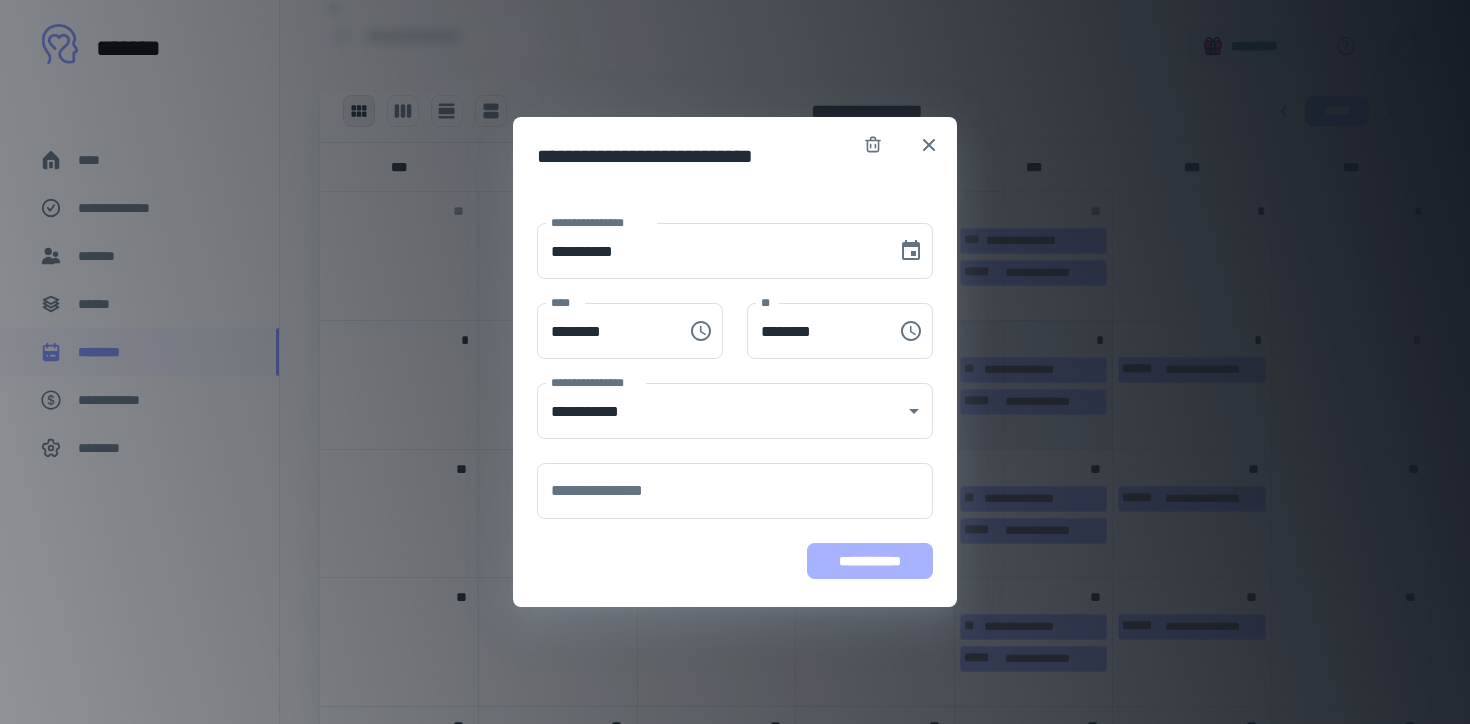 click on "**********" at bounding box center [870, 561] 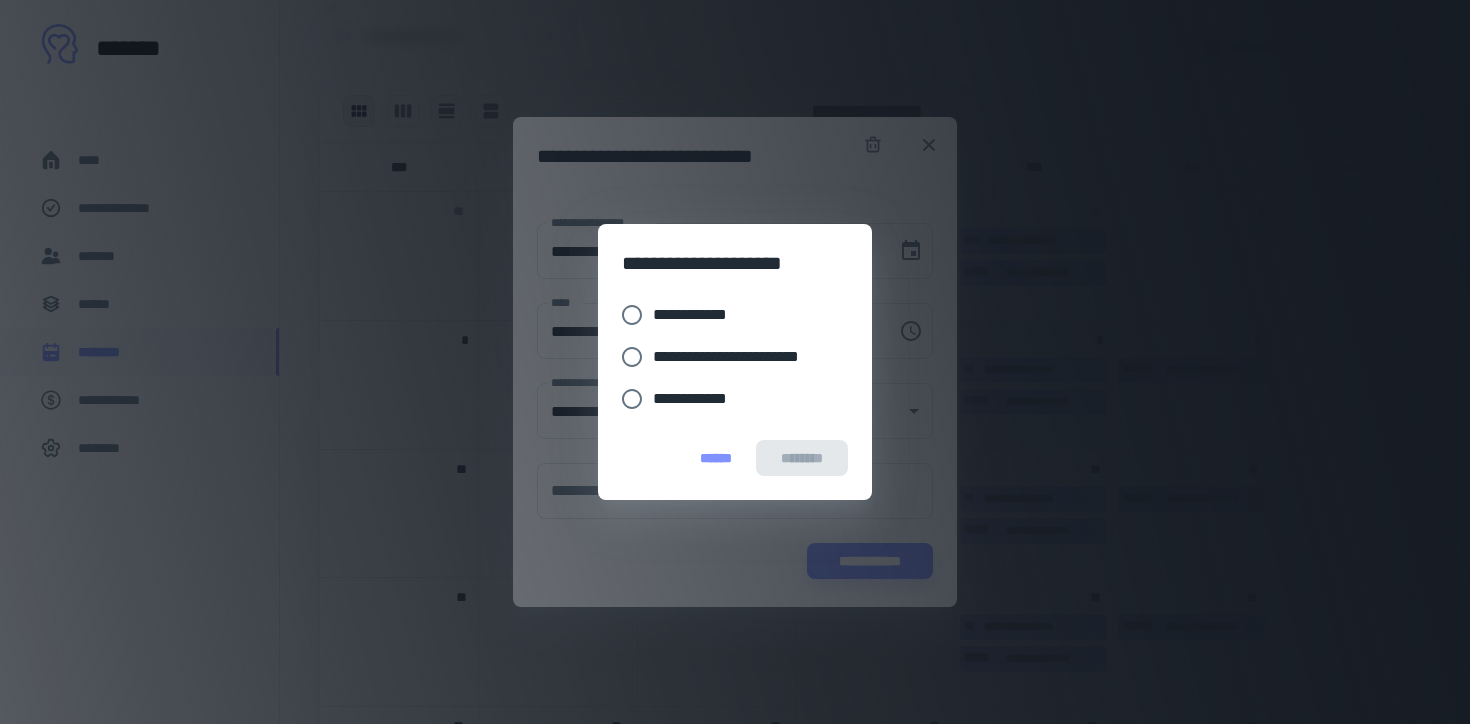 click on "**********" at bounding box center (743, 357) 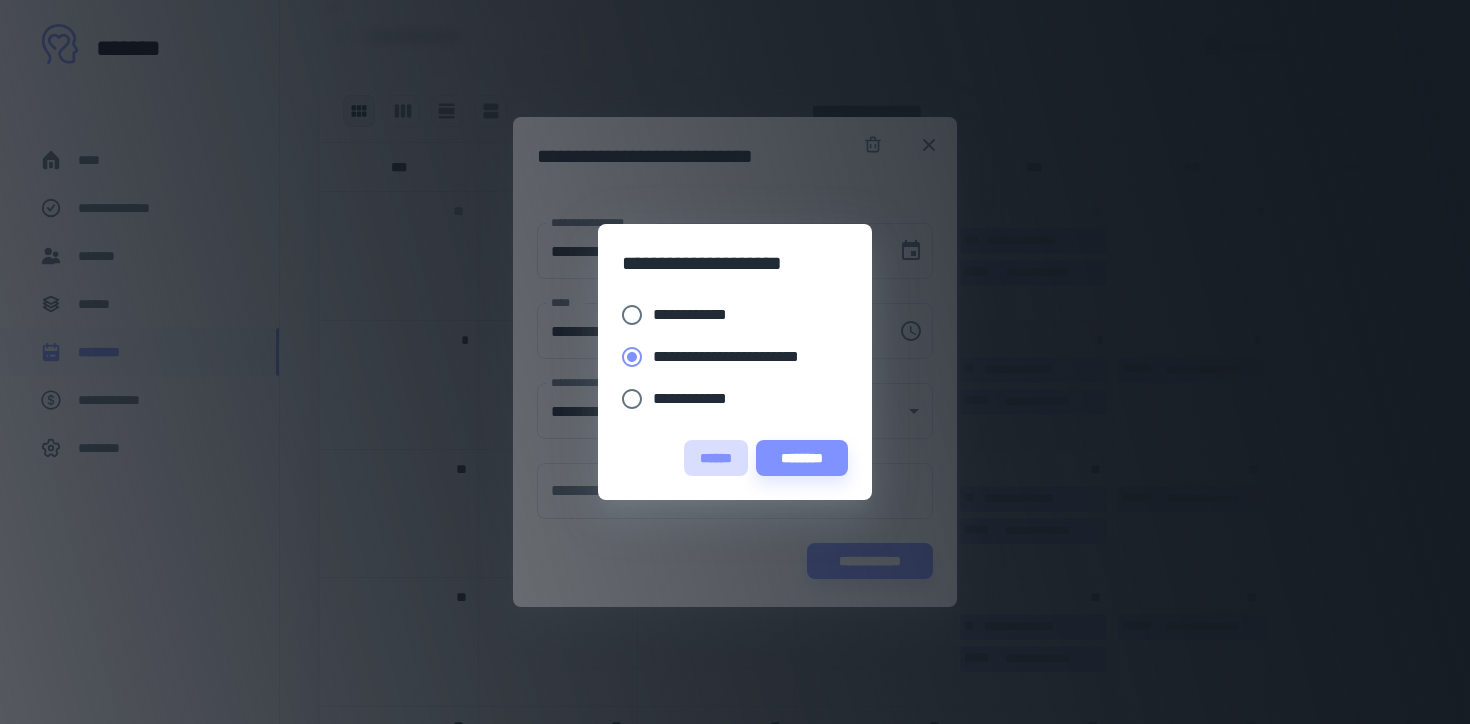 click on "******" at bounding box center (716, 458) 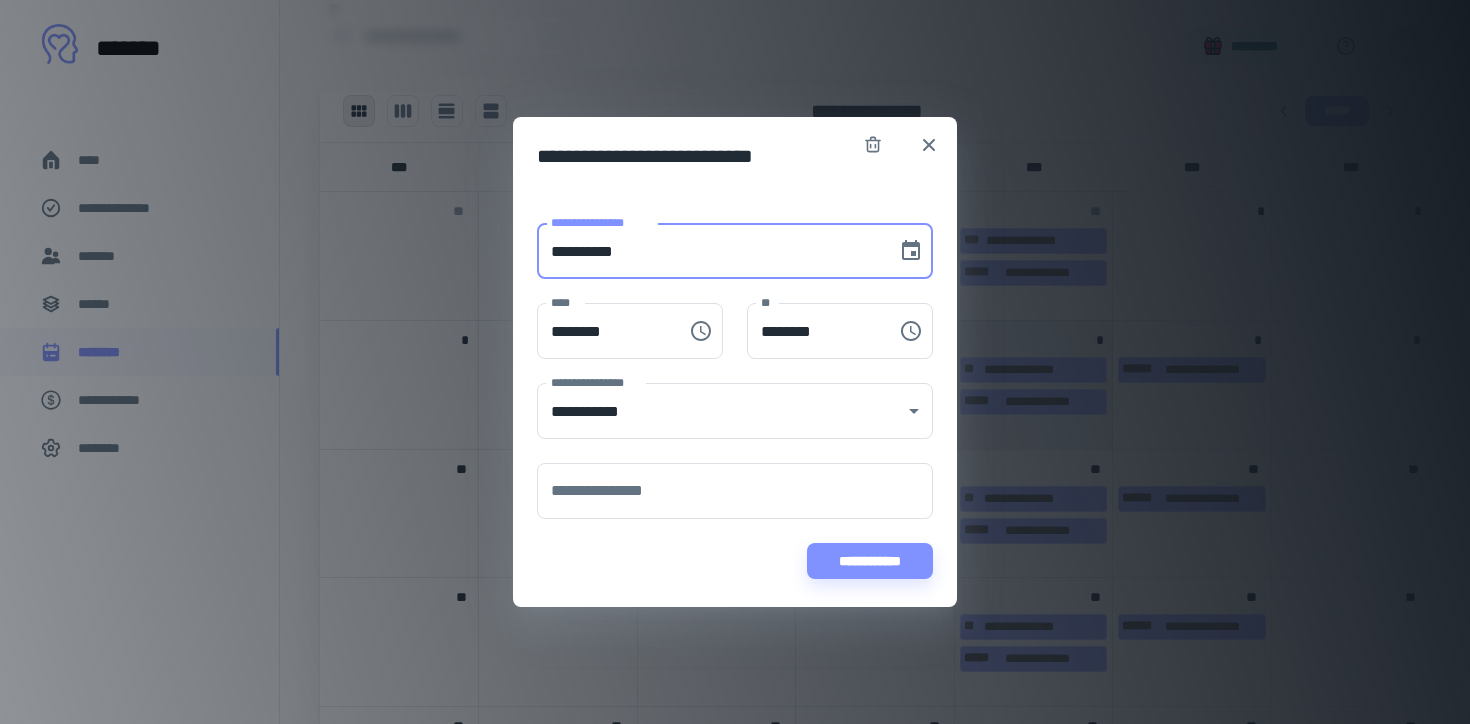 click on "**********" at bounding box center (710, 251) 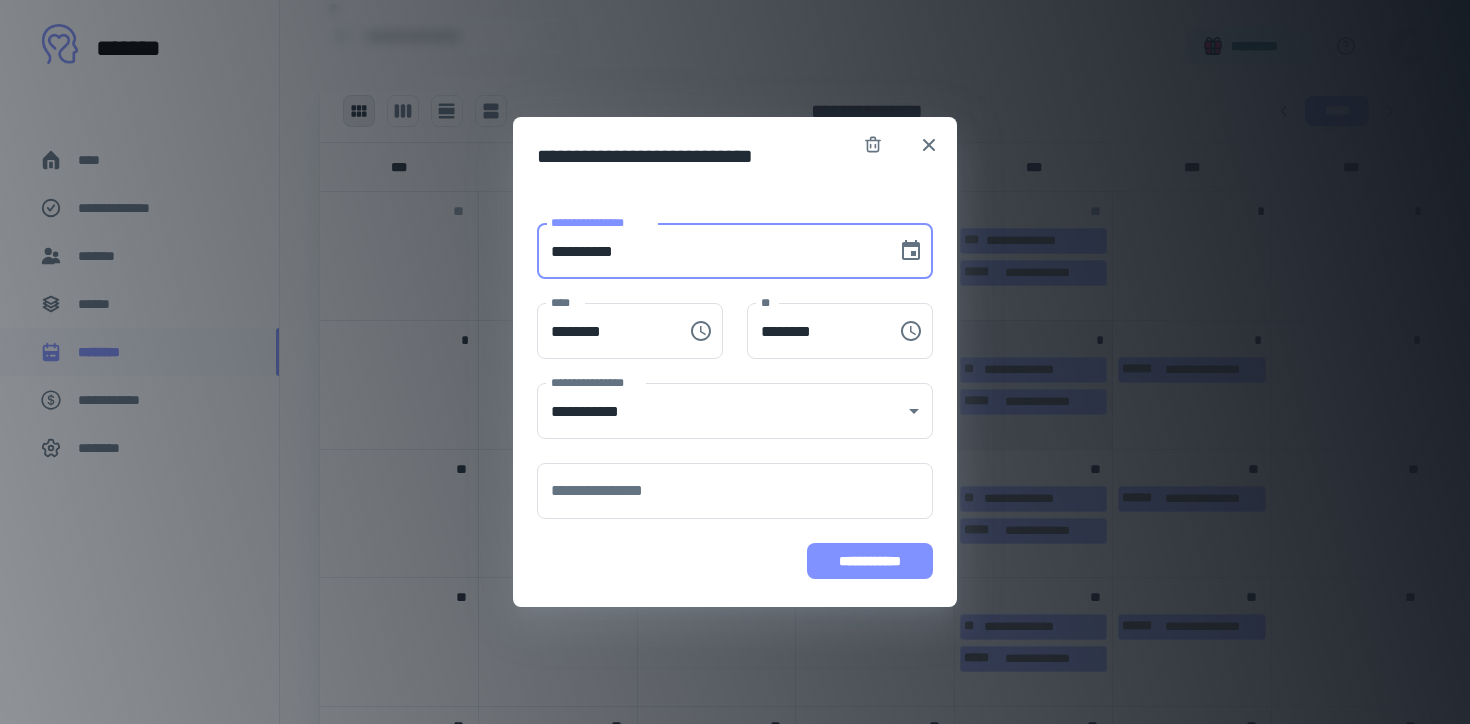 type on "**********" 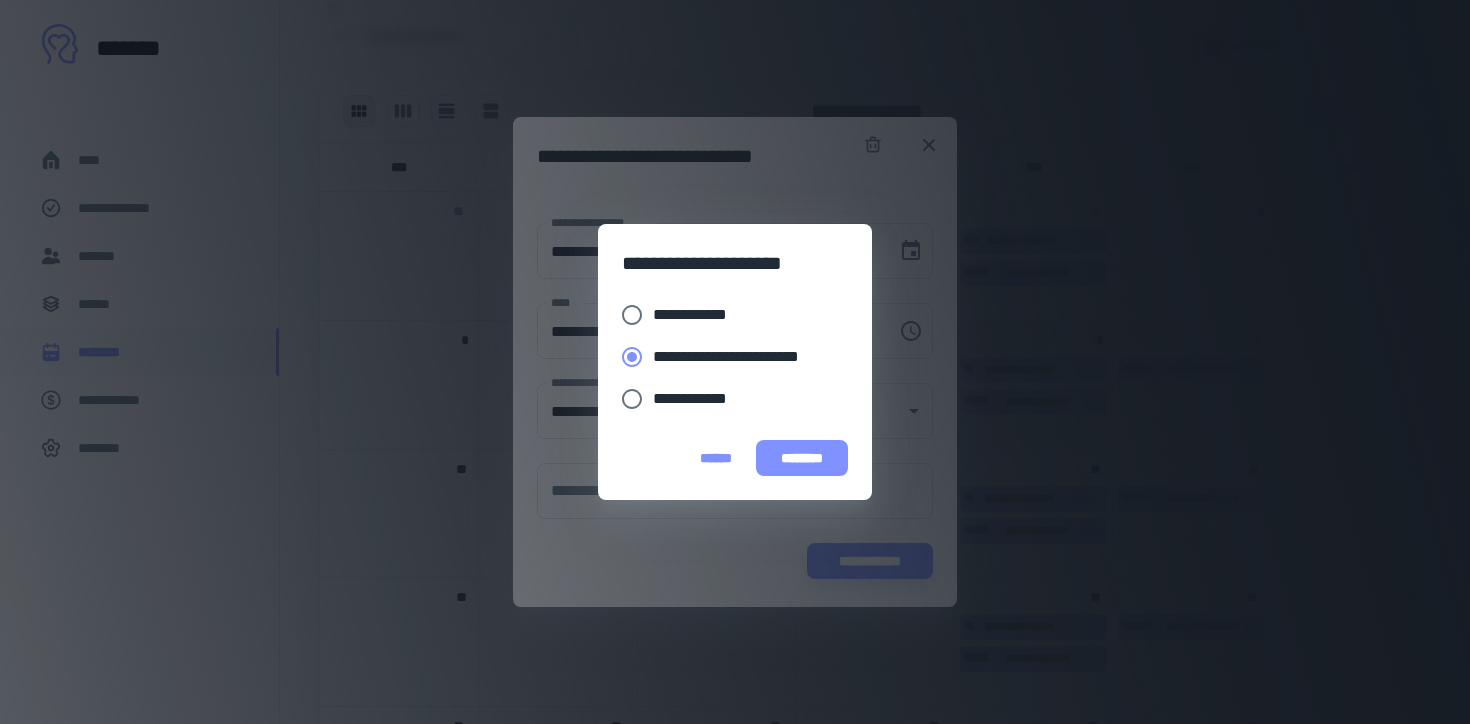 click on "********" at bounding box center (802, 458) 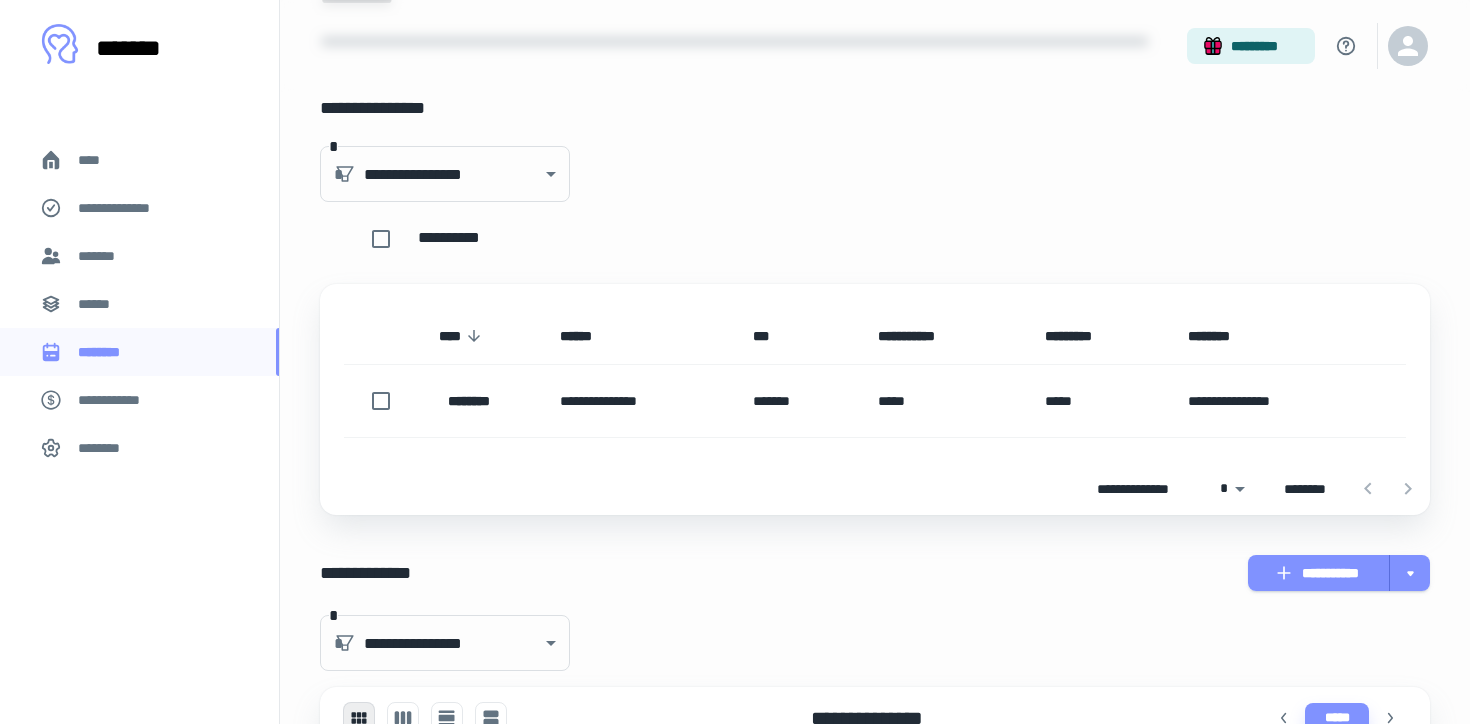 scroll, scrollTop: 0, scrollLeft: 0, axis: both 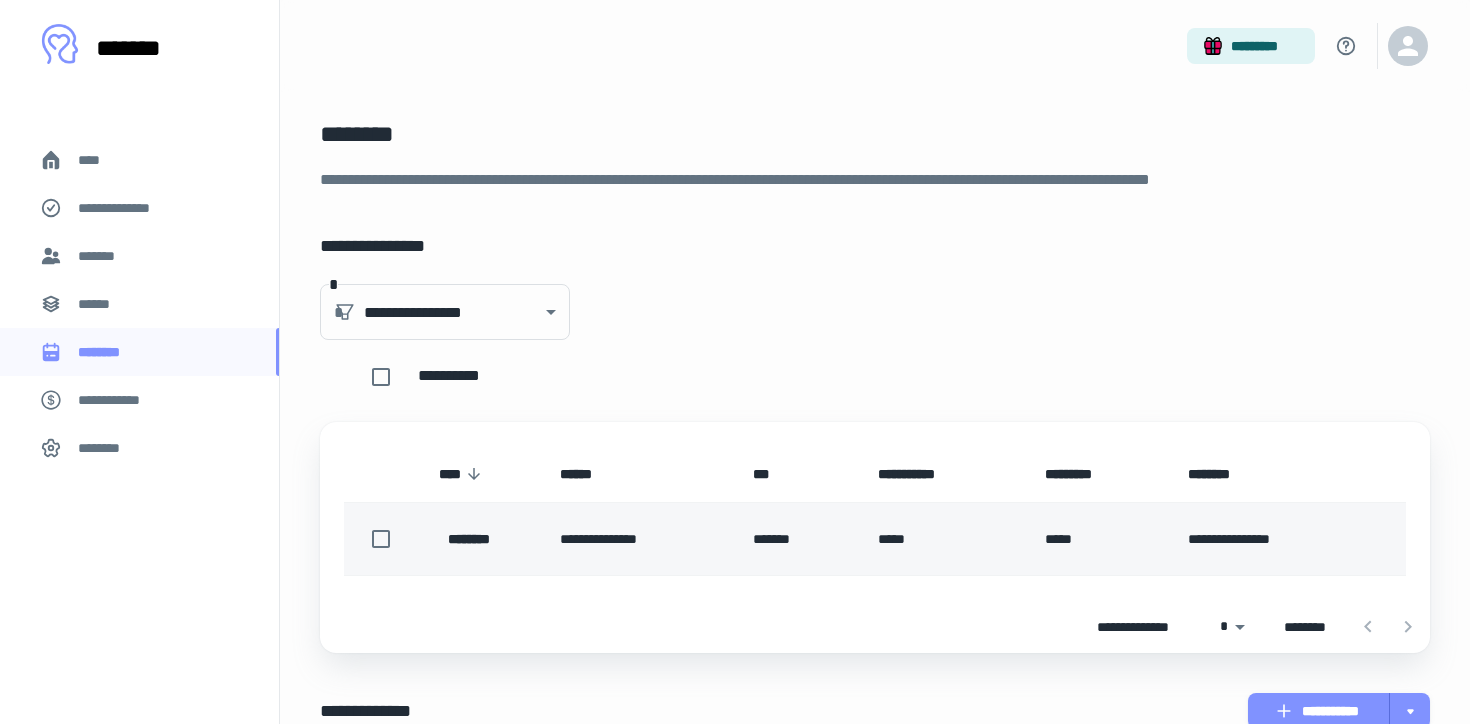 click on "**********" at bounding box center [640, 539] 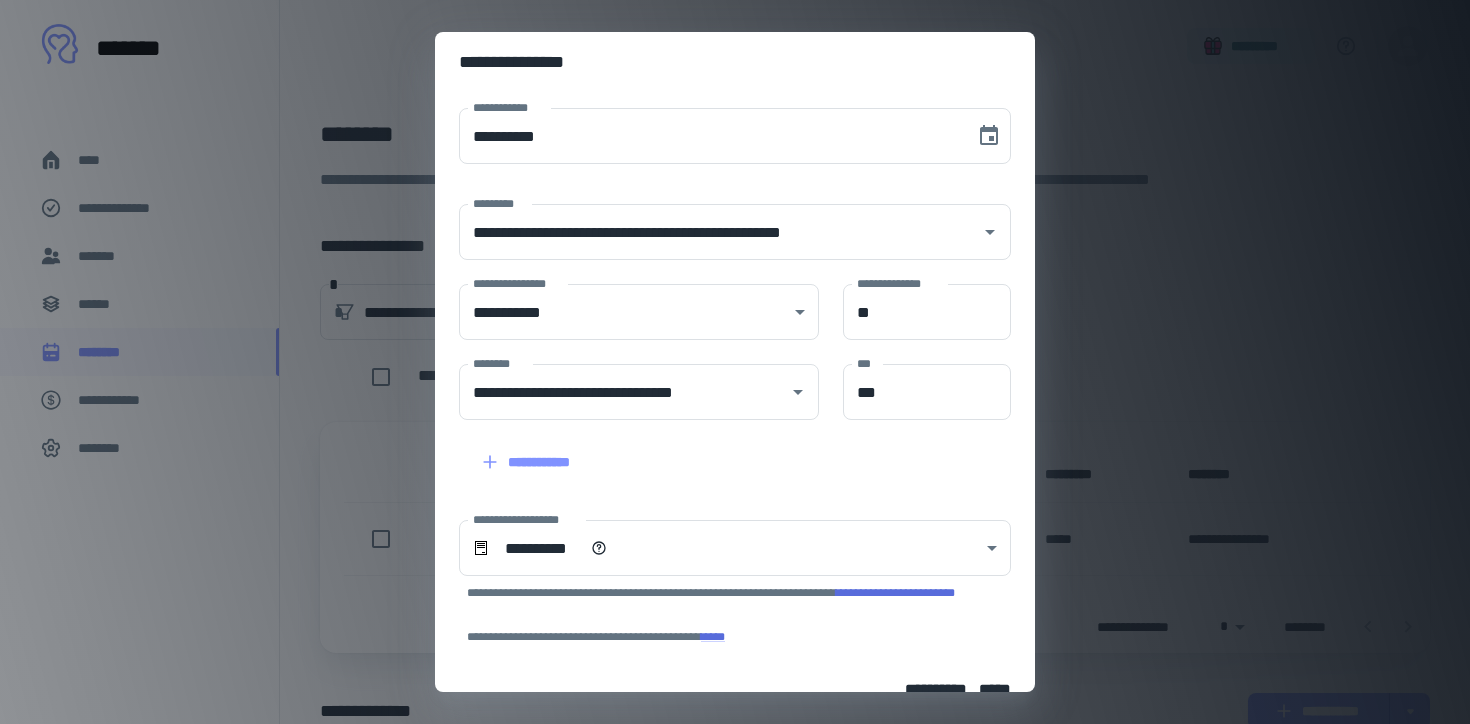 scroll, scrollTop: 132, scrollLeft: 0, axis: vertical 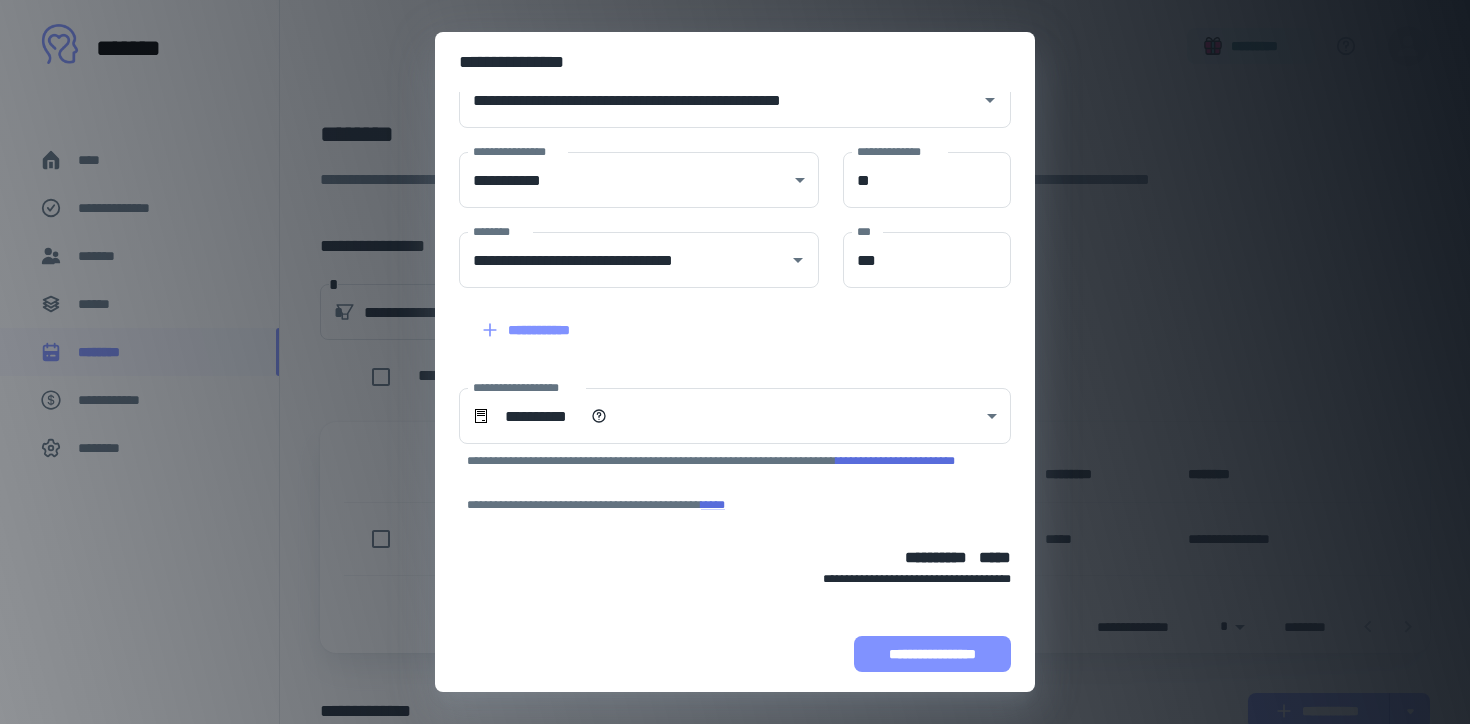click on "**********" at bounding box center [932, 654] 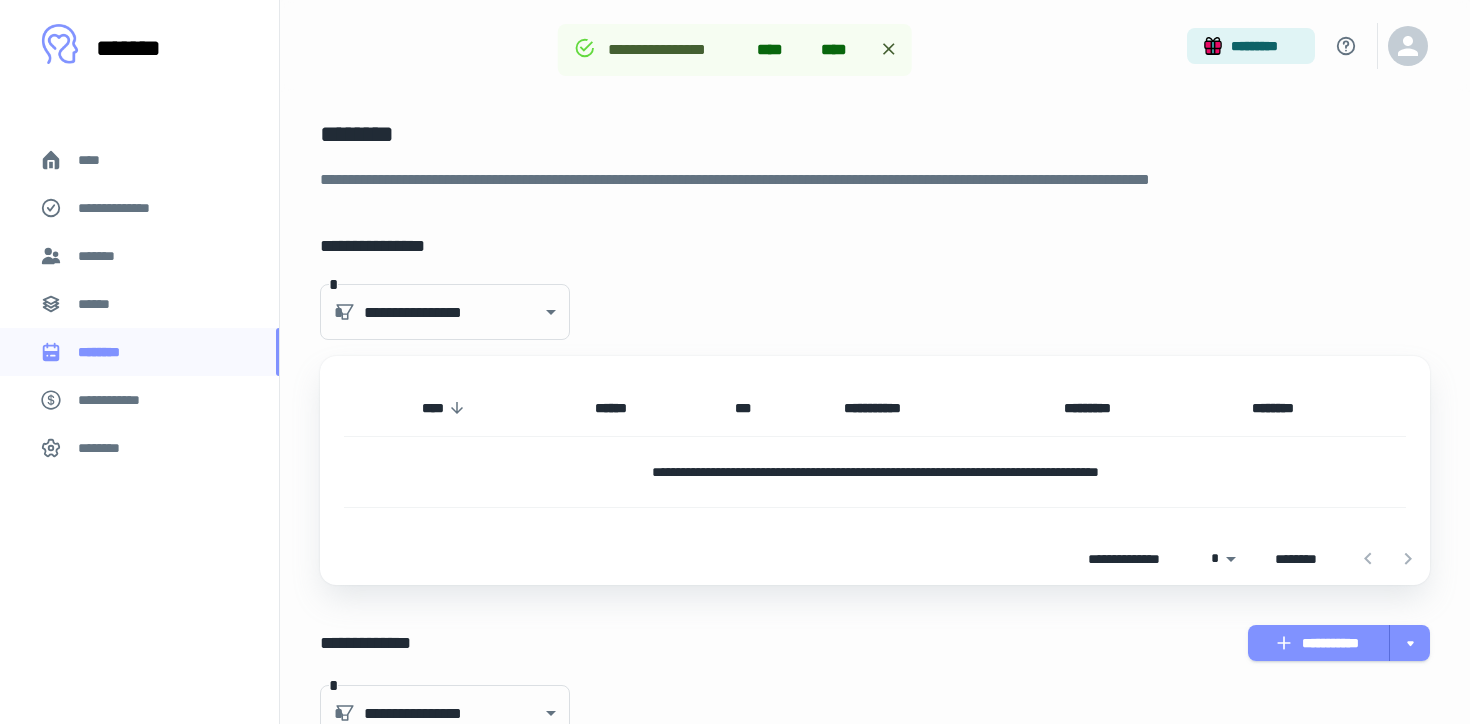 scroll, scrollTop: 258, scrollLeft: 0, axis: vertical 